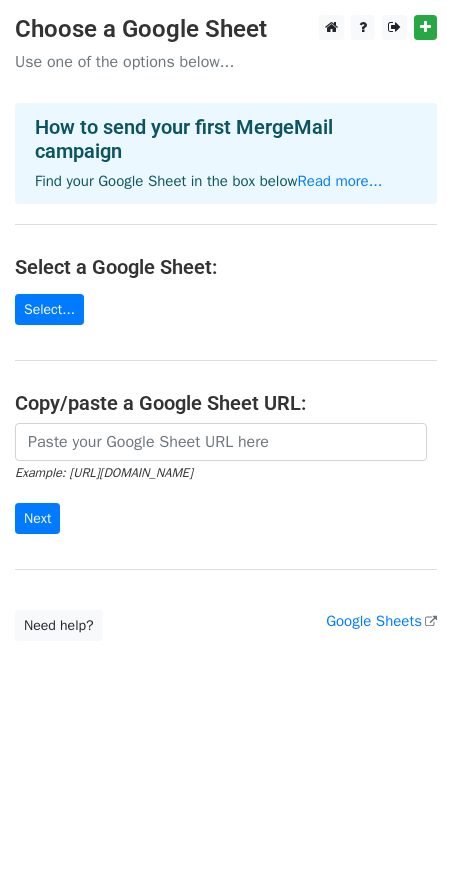scroll, scrollTop: 0, scrollLeft: 0, axis: both 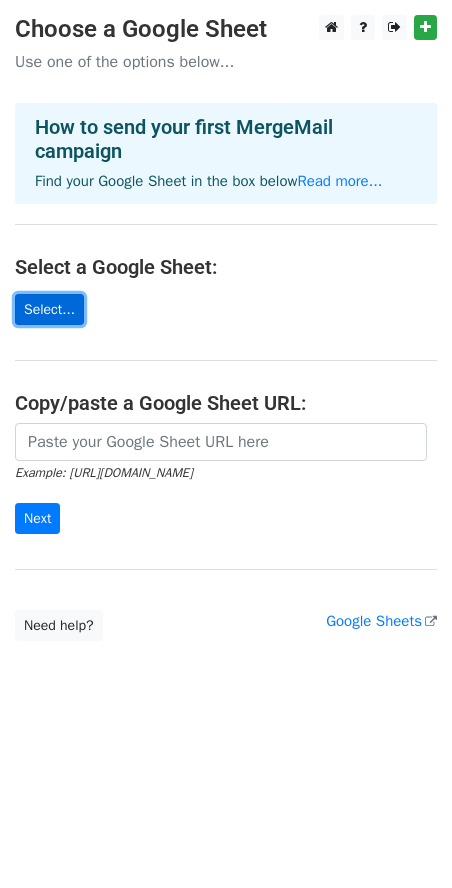 click on "Select..." at bounding box center (49, 309) 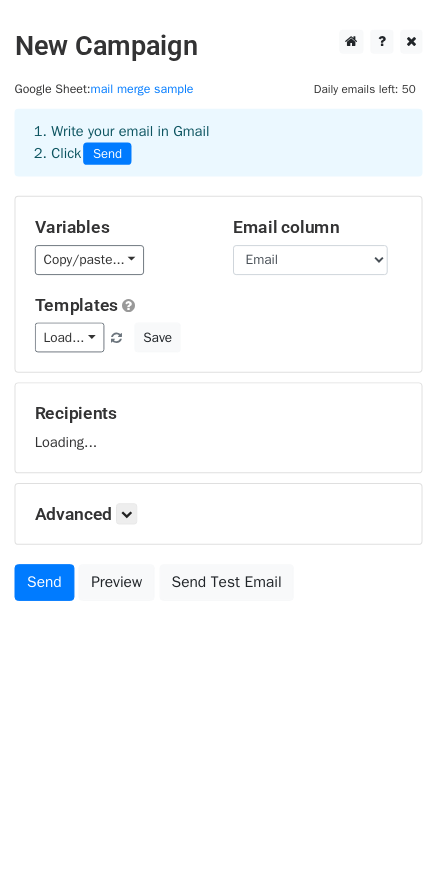 scroll, scrollTop: 0, scrollLeft: 0, axis: both 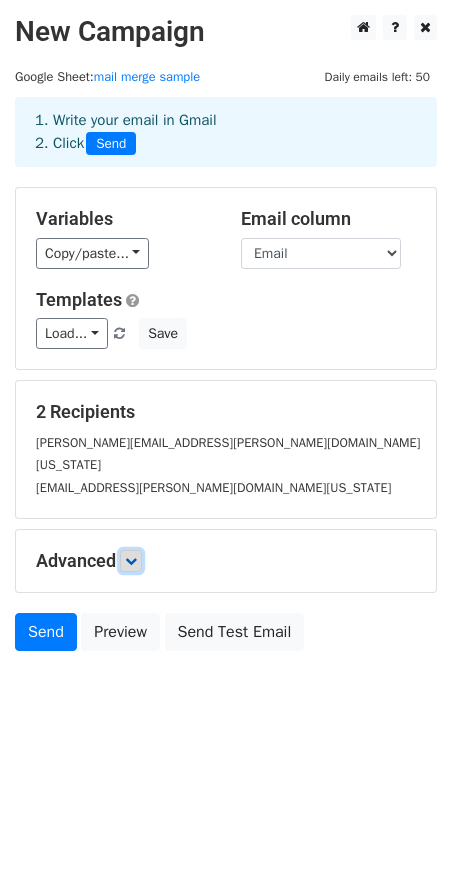 click at bounding box center [131, 561] 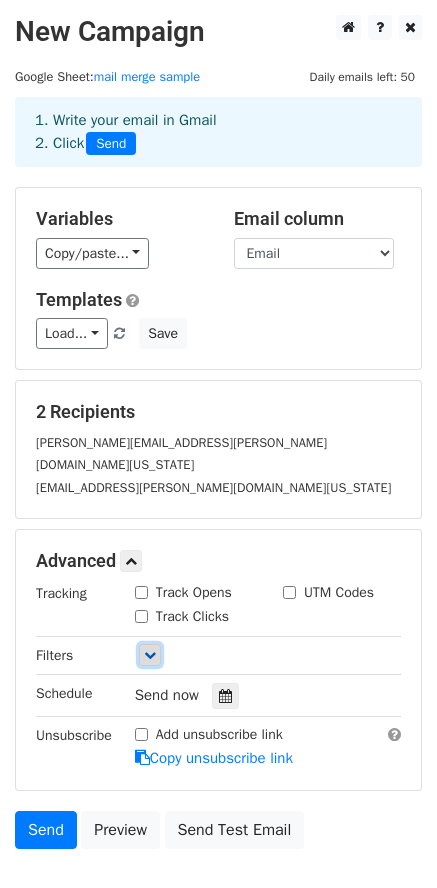 click at bounding box center [150, 655] 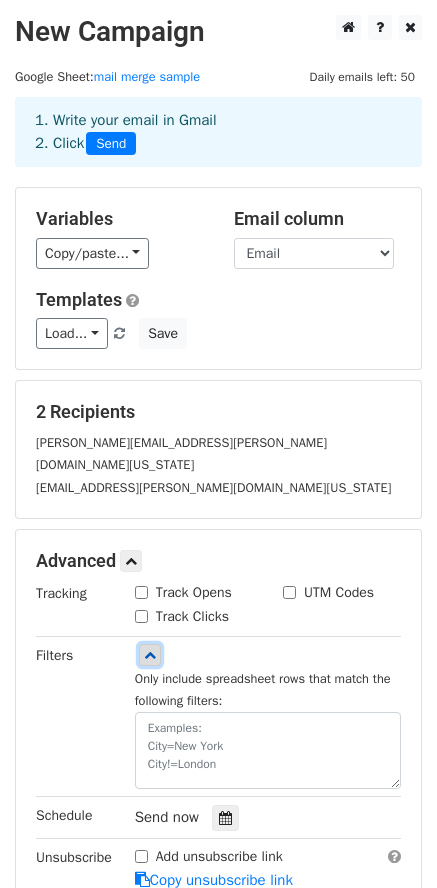 click at bounding box center (150, 655) 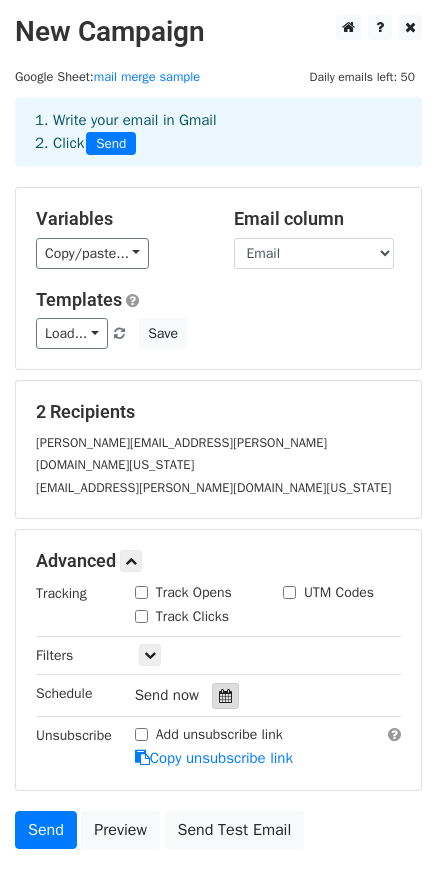 click at bounding box center (225, 696) 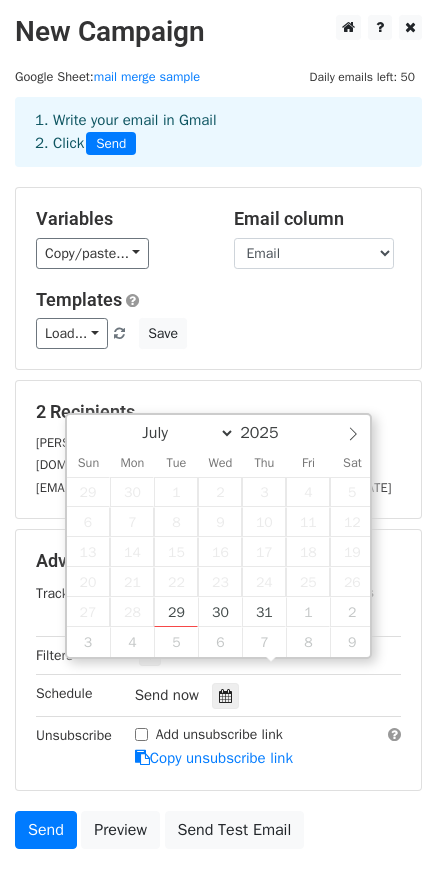 click on "2 Recipients
renee.mccracken@state.co.us
evan.hofmockel@state.co.us" at bounding box center [218, 449] 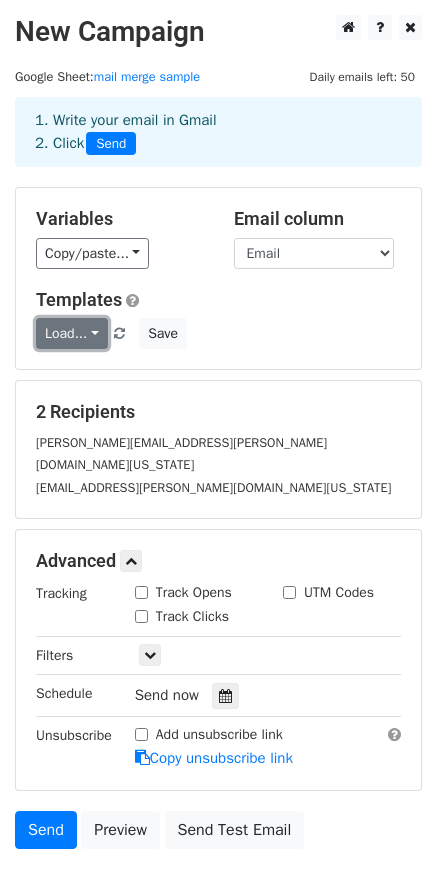 click on "Load..." at bounding box center [72, 333] 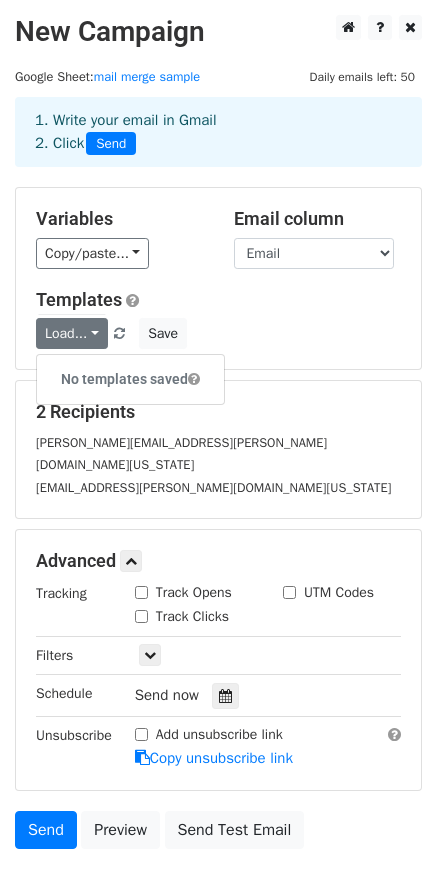 drag, startPoint x: 227, startPoint y: 316, endPoint x: 187, endPoint y: 327, distance: 41.484936 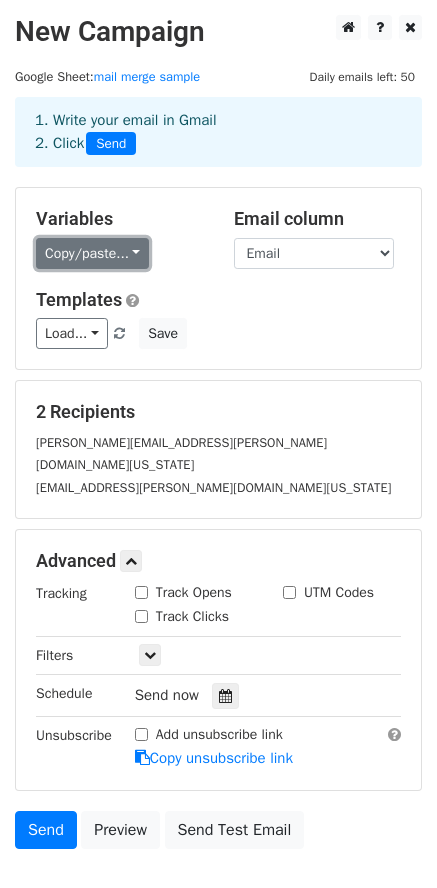 click on "Copy/paste..." at bounding box center (92, 253) 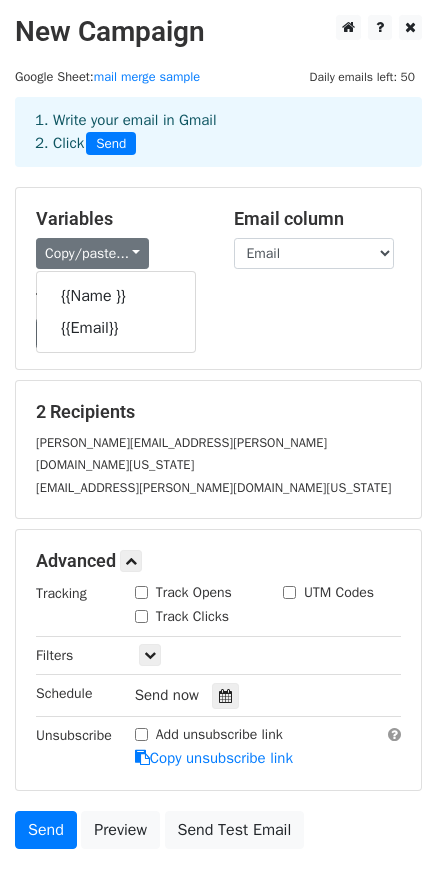 drag, startPoint x: 197, startPoint y: 240, endPoint x: 234, endPoint y: 247, distance: 37.65634 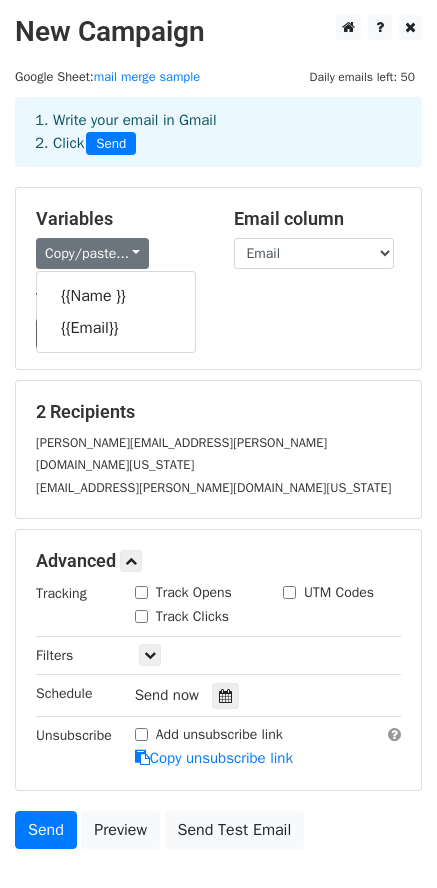 click on "Copy/paste...
{{Name }}
{{Email}}" at bounding box center (120, 253) 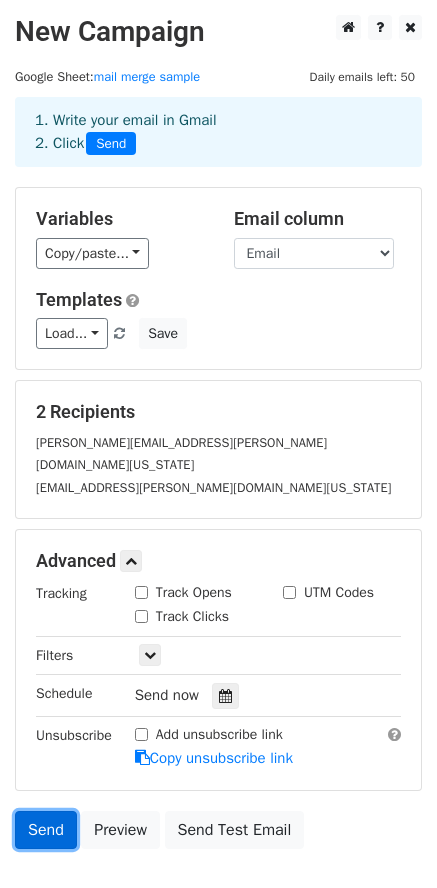 click on "Send" at bounding box center (46, 830) 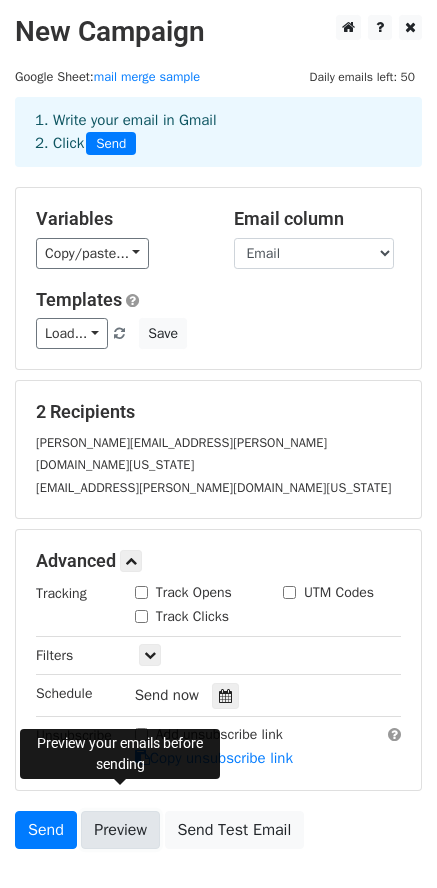 click on "Preview" at bounding box center [120, 830] 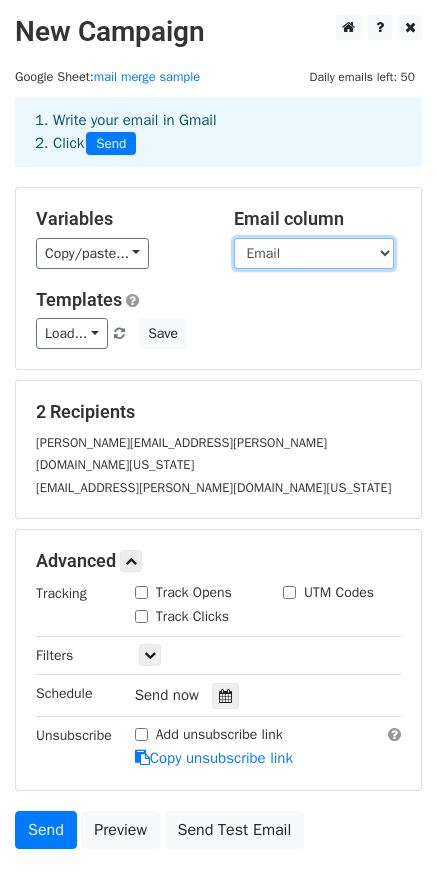 click on "Name
Email" at bounding box center (314, 253) 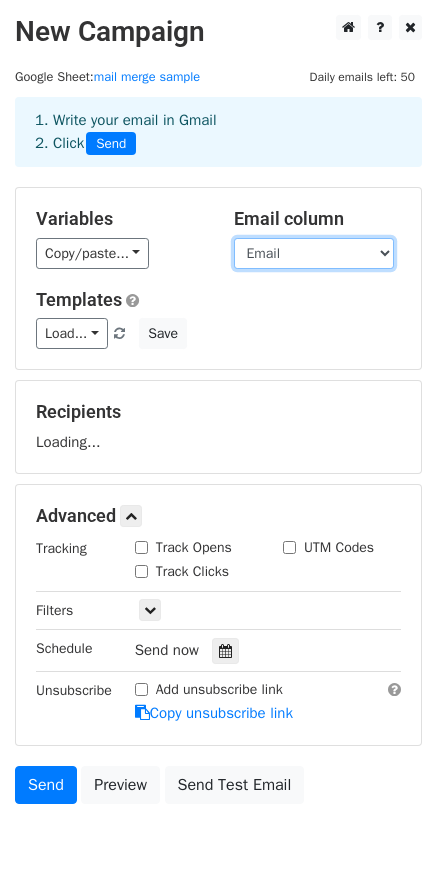 click on "Name
Email" at bounding box center [314, 253] 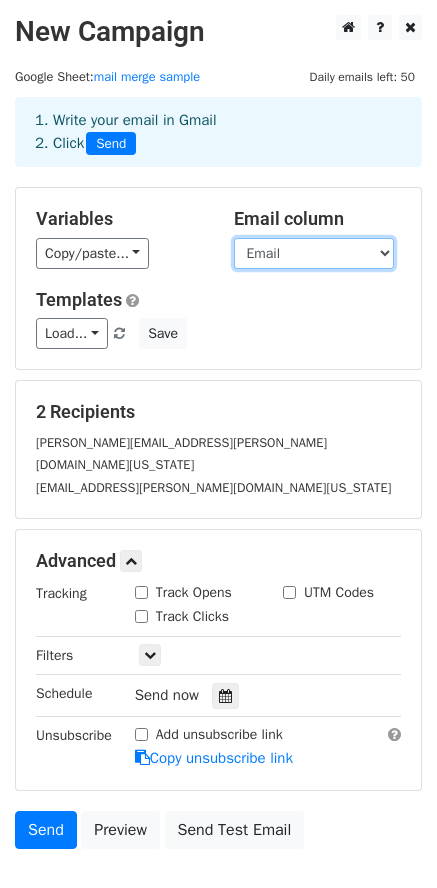 click on "Name
Email" at bounding box center (314, 253) 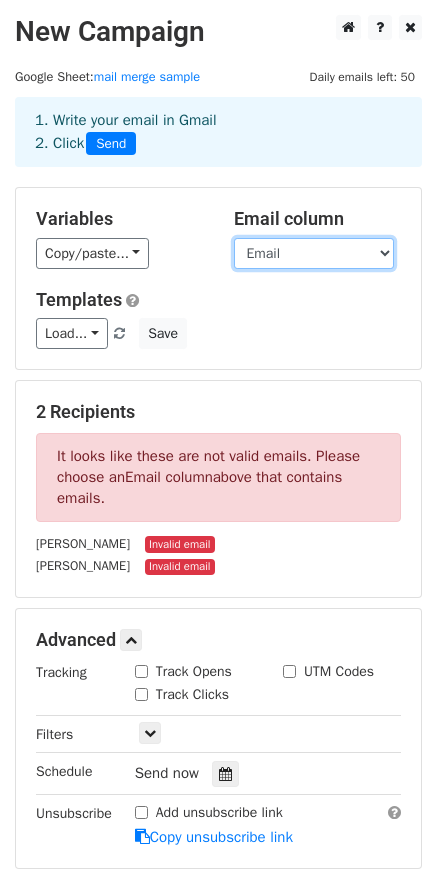 click on "Name
Email" at bounding box center [314, 253] 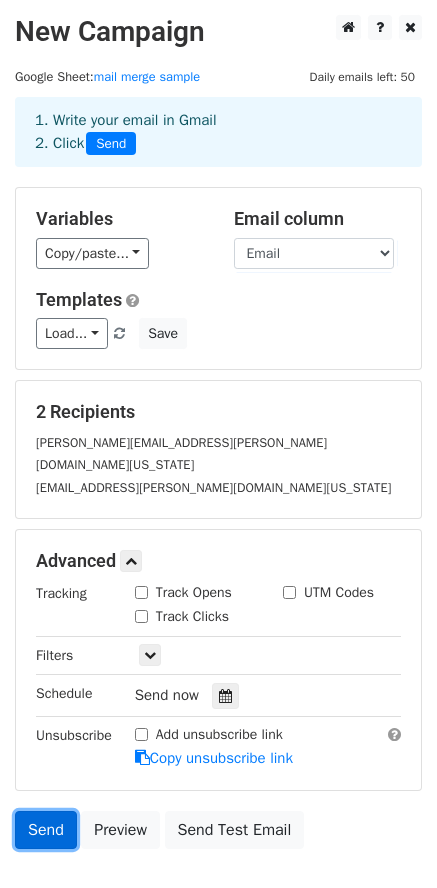 click on "Send" at bounding box center [46, 830] 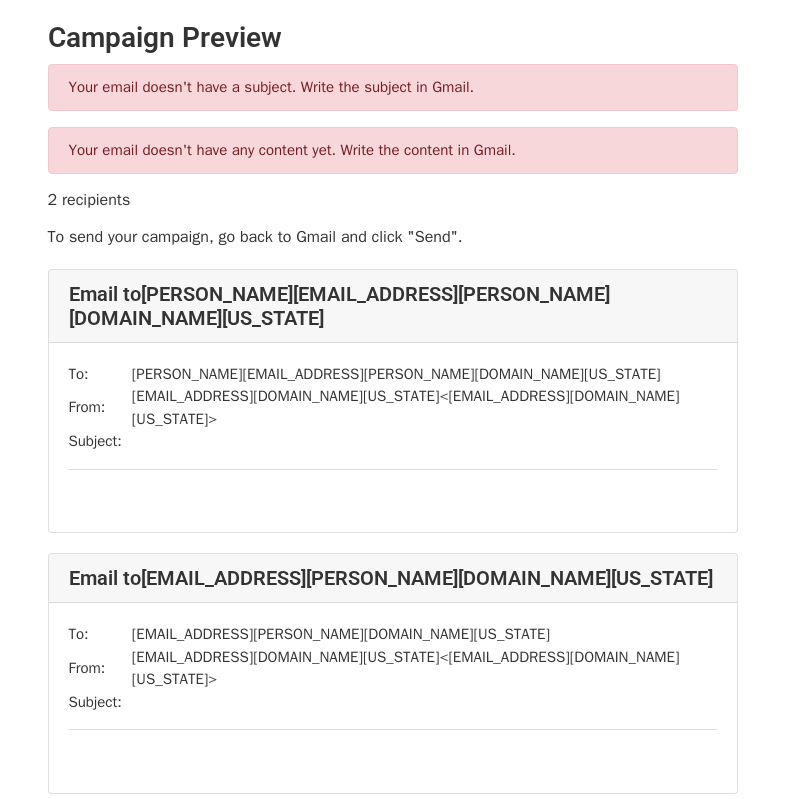 scroll, scrollTop: 0, scrollLeft: 0, axis: both 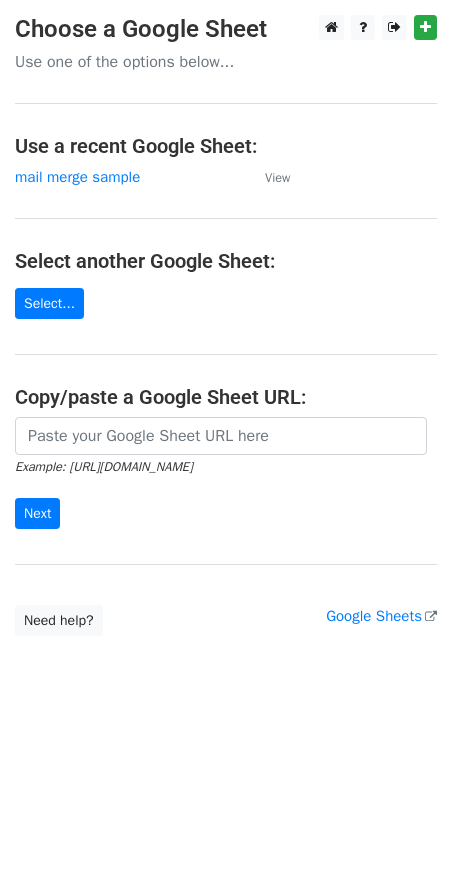 click on "Choose a Google Sheet
Use one of the options below...
Use a recent Google Sheet:
mail merge sample
View
Select another Google Sheet:
Select...
Copy/paste a Google Sheet URL:
Example:
[URL][DOMAIN_NAME]
Next
Google Sheets
Need help?
Help
×
Why do I need to copy/paste a Google Sheet URL?
Normally, MergeMail would show you a list of your Google Sheets to choose from, but because you didn't allow MergeMail access to your Google Drive, it cannot show you a list of your Google Sheets. You can read more about permissions in our  support pages .
If you'd like to see a list of your Google Sheets, you'll need to  sign out of MergeMail  and then sign back in and allow access to your Google Drive.
Are your recipients in a CSV or Excel file?
Import your CSV or Excel file into a Google Sheet  then try again.
Need help with something else?
," at bounding box center [226, 444] 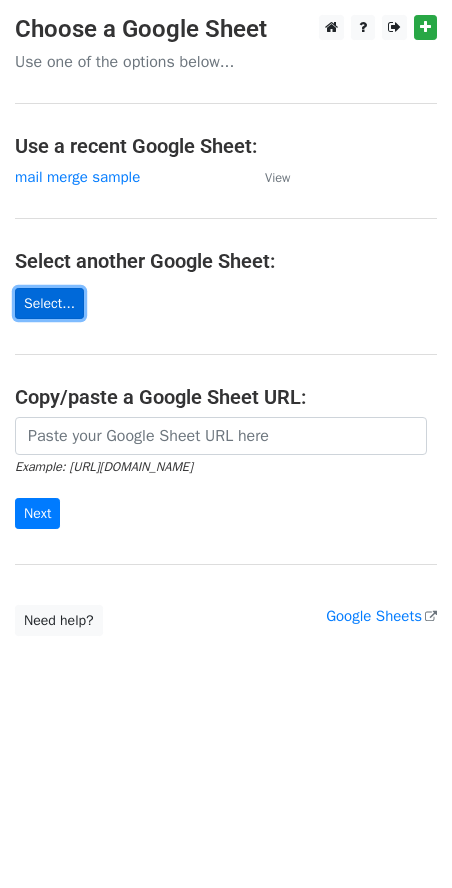 click on "Select..." at bounding box center [49, 303] 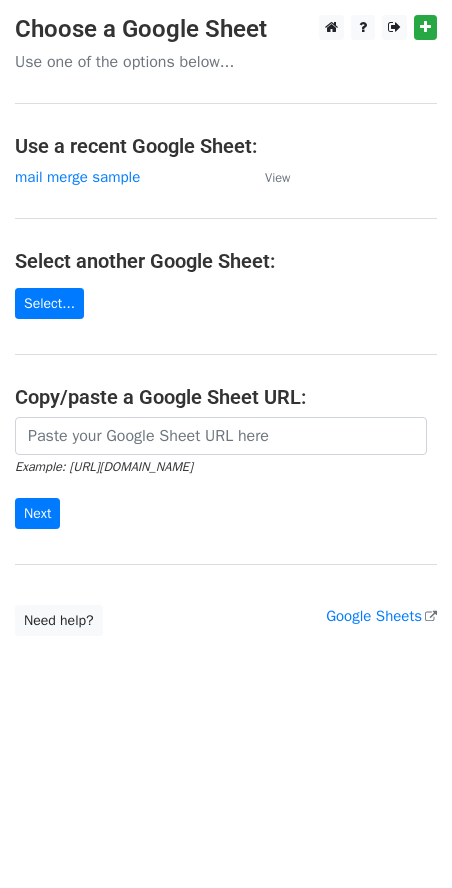 scroll, scrollTop: 0, scrollLeft: 0, axis: both 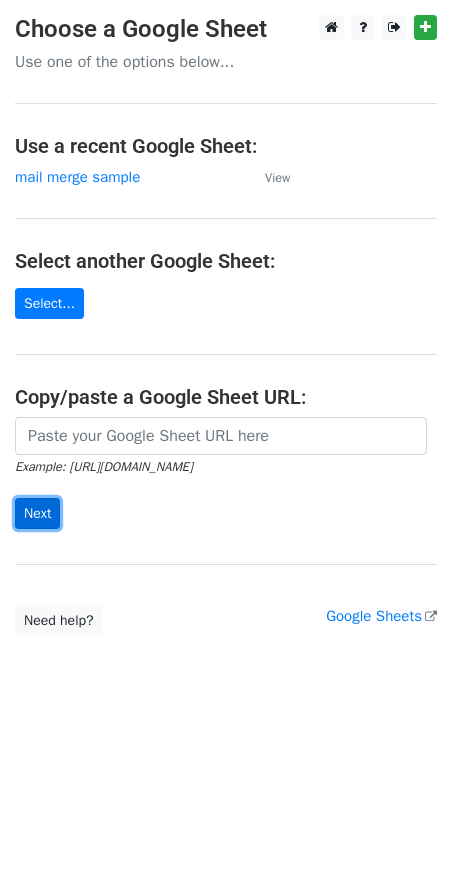 click on "Next" at bounding box center [37, 513] 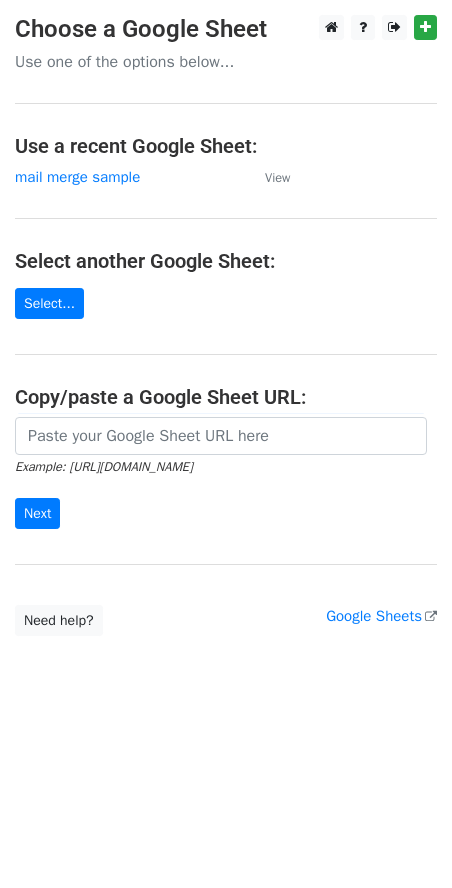 click on "Example:
[URL][DOMAIN_NAME]
Next" at bounding box center (226, 473) 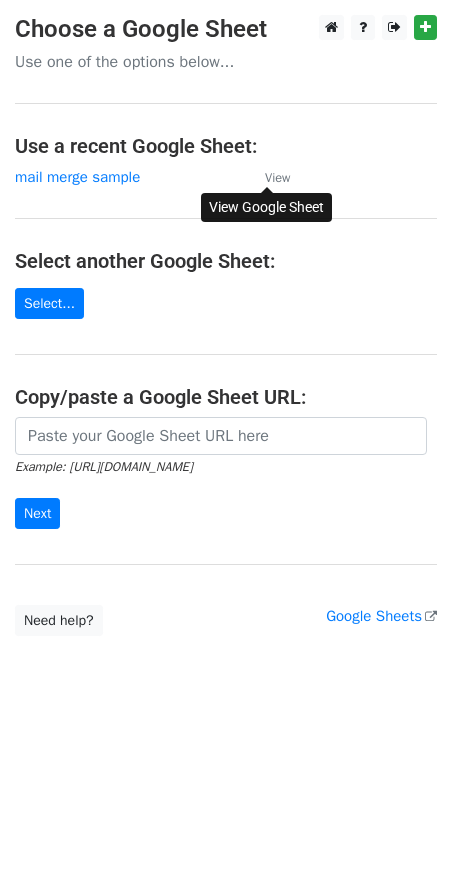 click on "View" at bounding box center [277, 178] 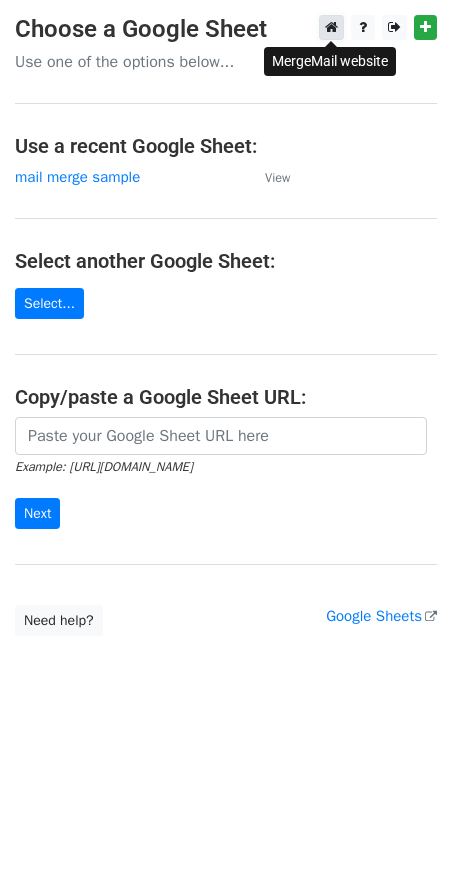 click at bounding box center [331, 27] 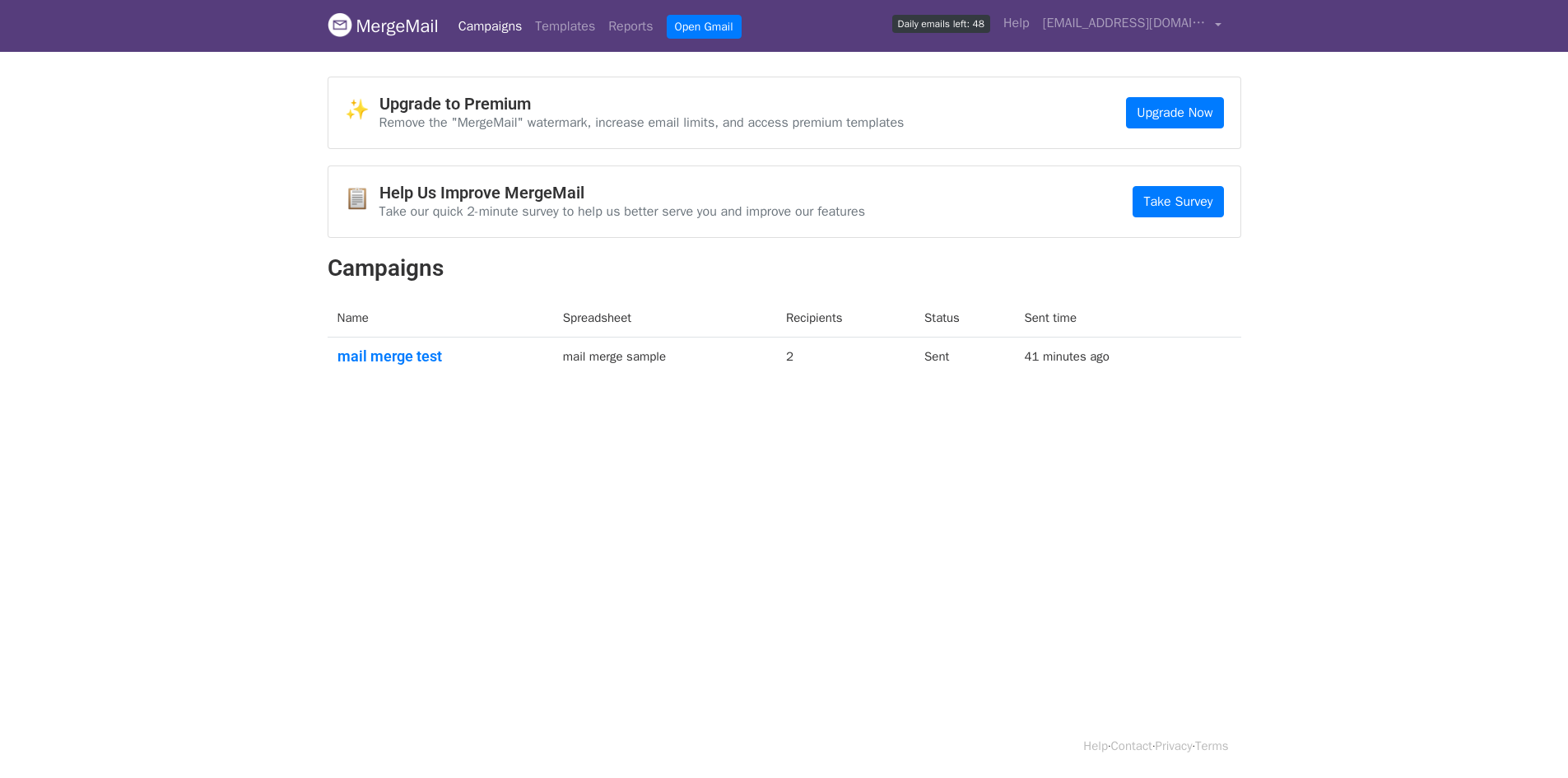 scroll, scrollTop: 0, scrollLeft: 0, axis: both 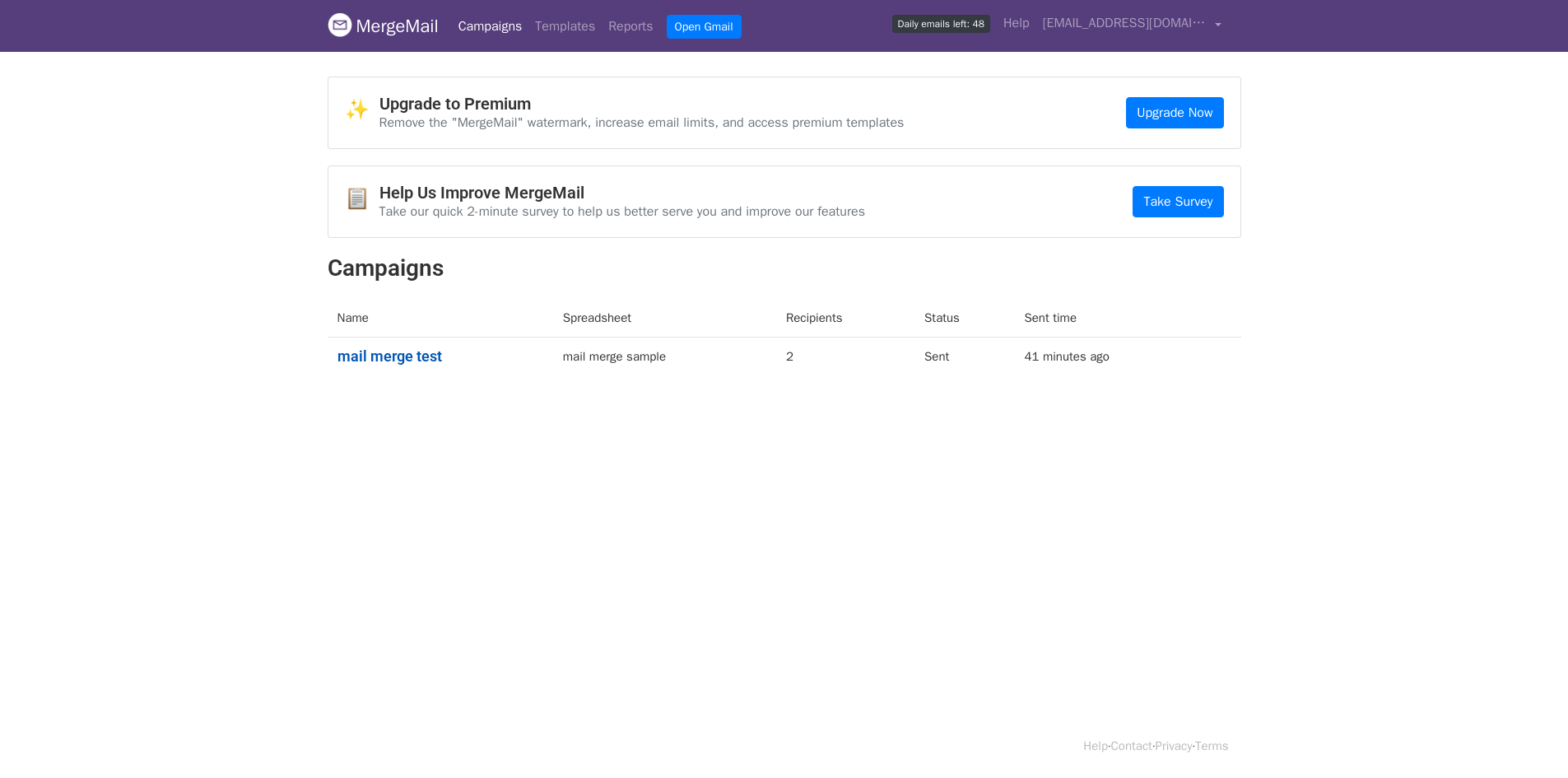 click on "mail merge test" at bounding box center (440, 356) 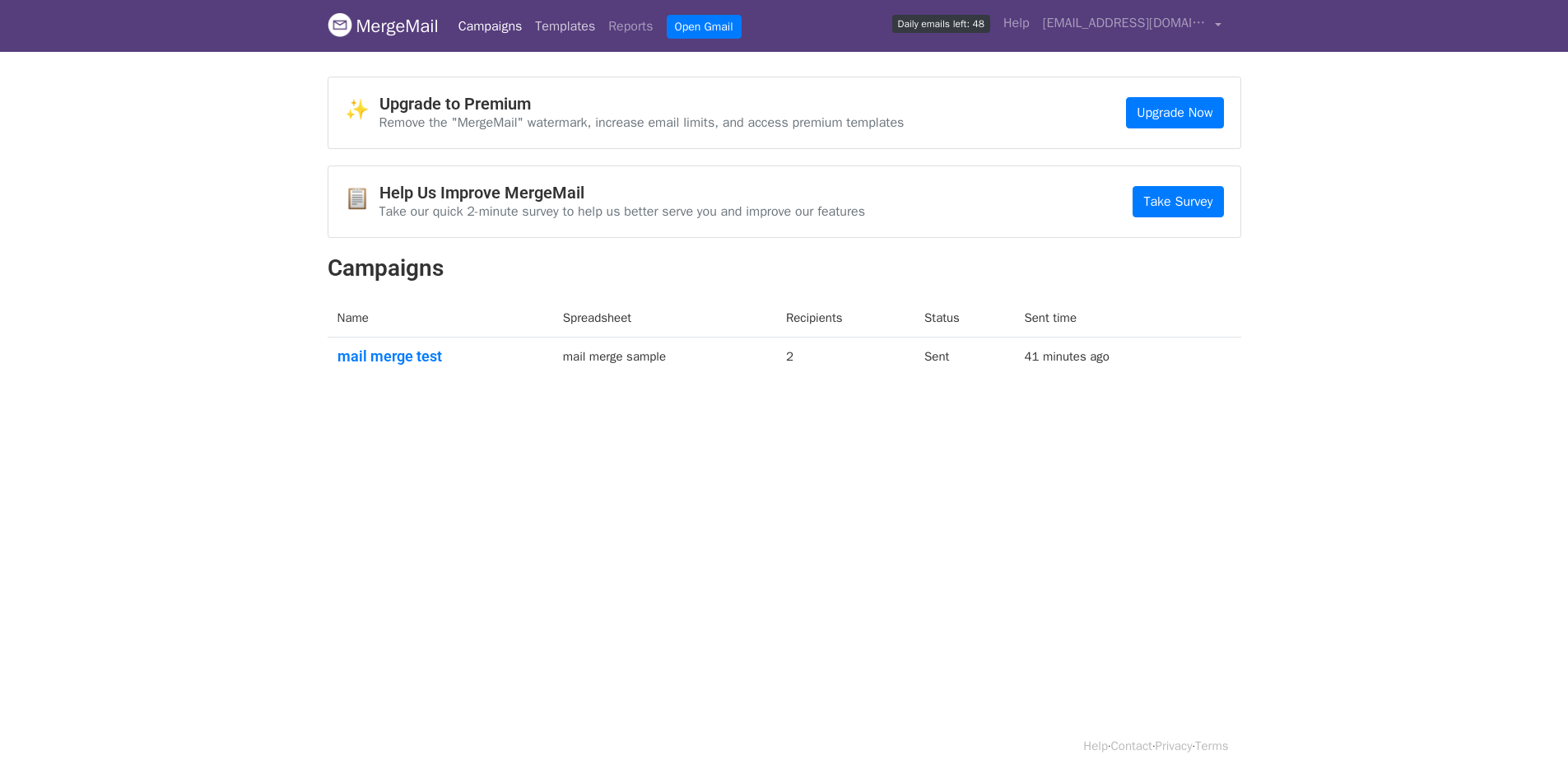 click on "Templates" at bounding box center [565, 26] 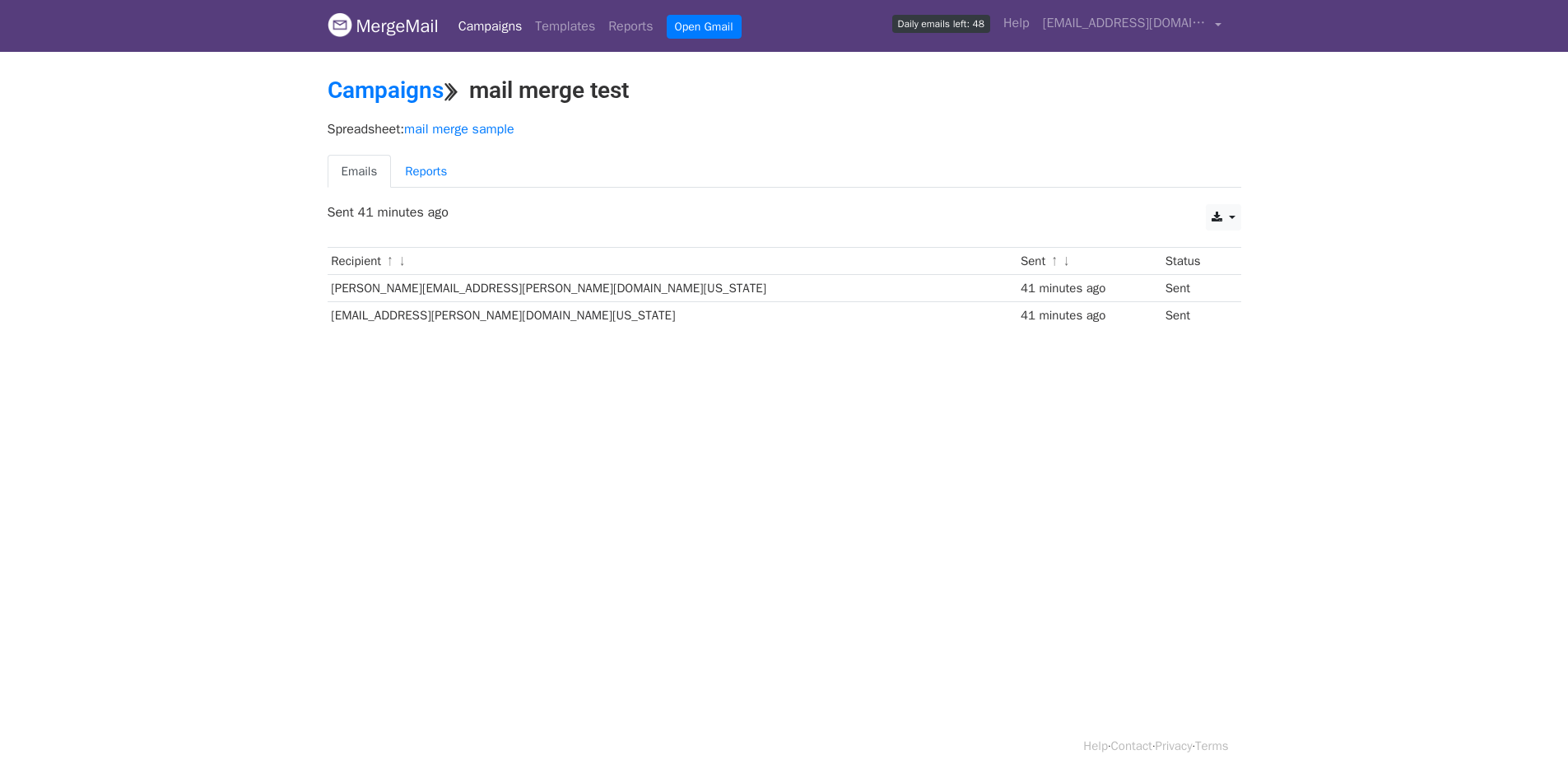 scroll, scrollTop: 0, scrollLeft: 0, axis: both 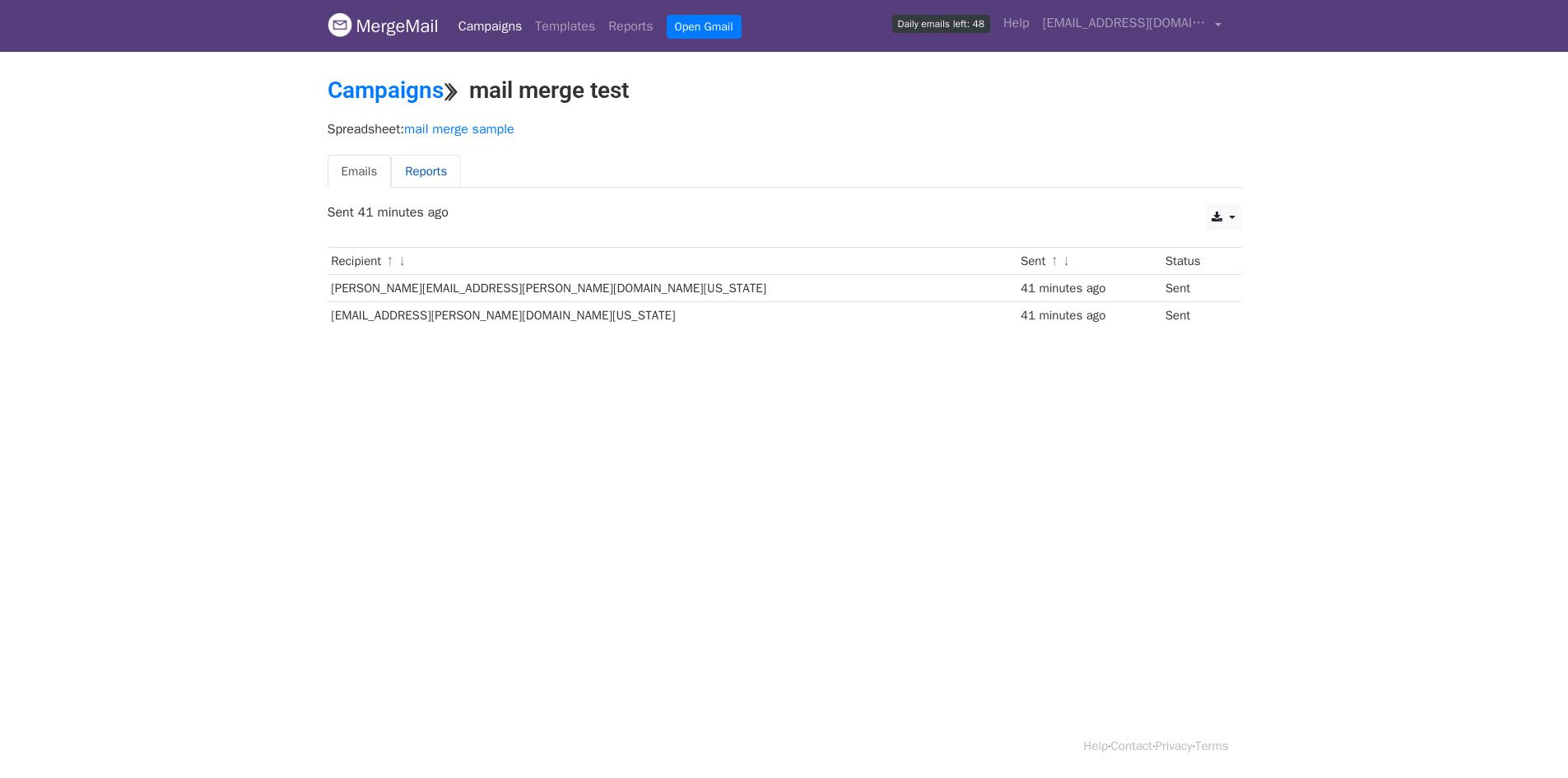 click on "Reports" at bounding box center [426, 171] 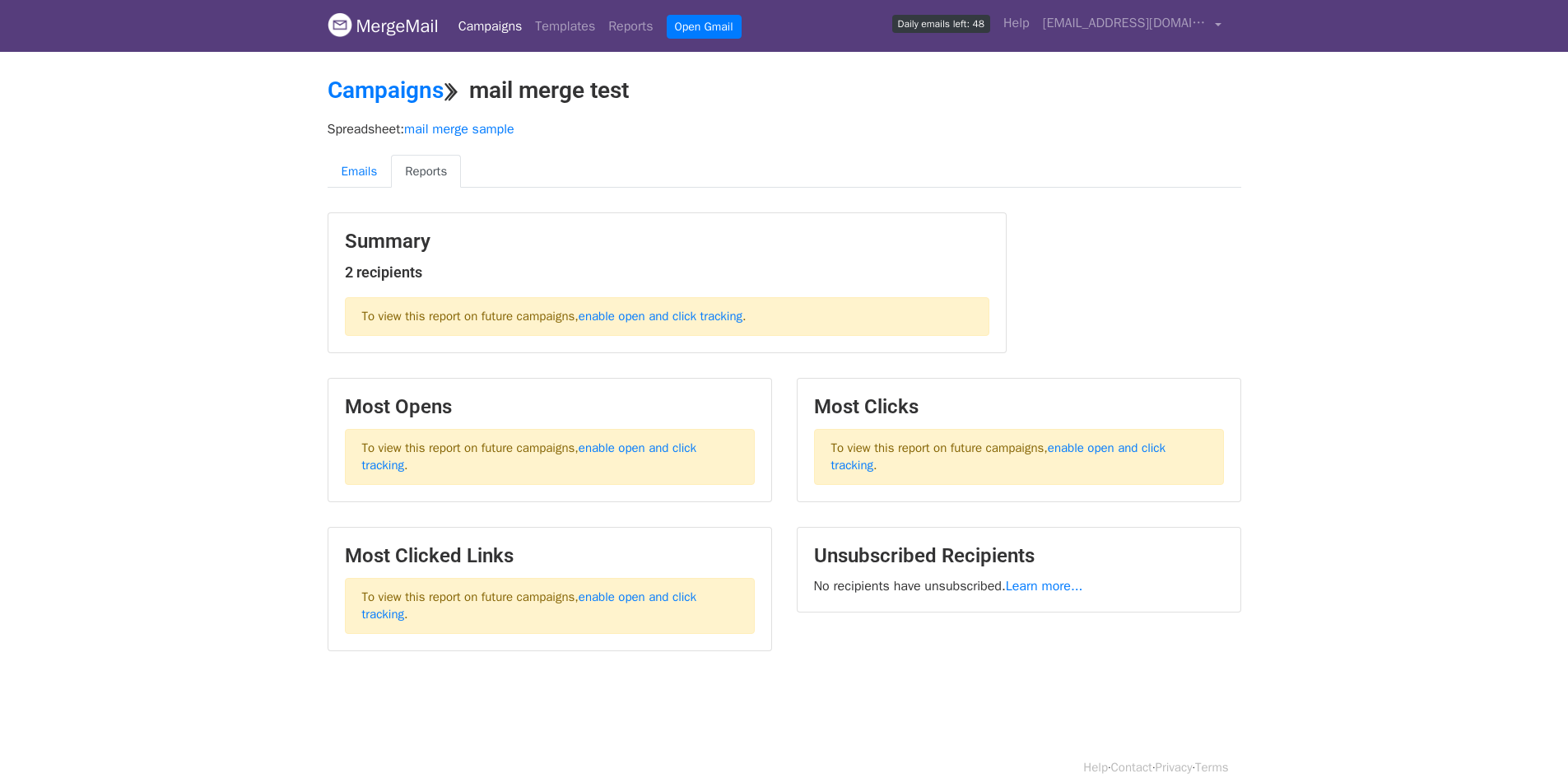 scroll, scrollTop: 0, scrollLeft: 0, axis: both 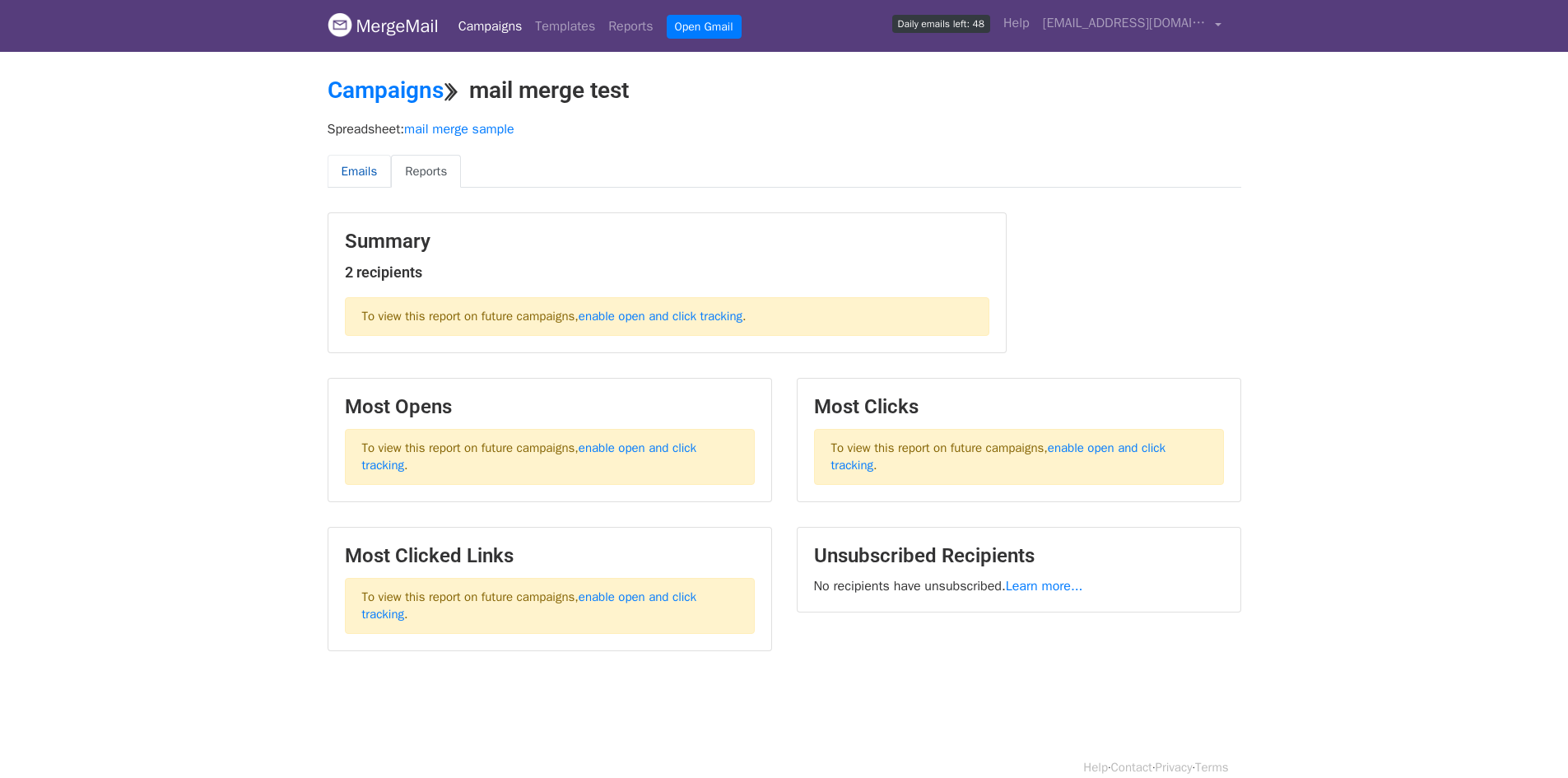 click on "Emails" at bounding box center [360, 171] 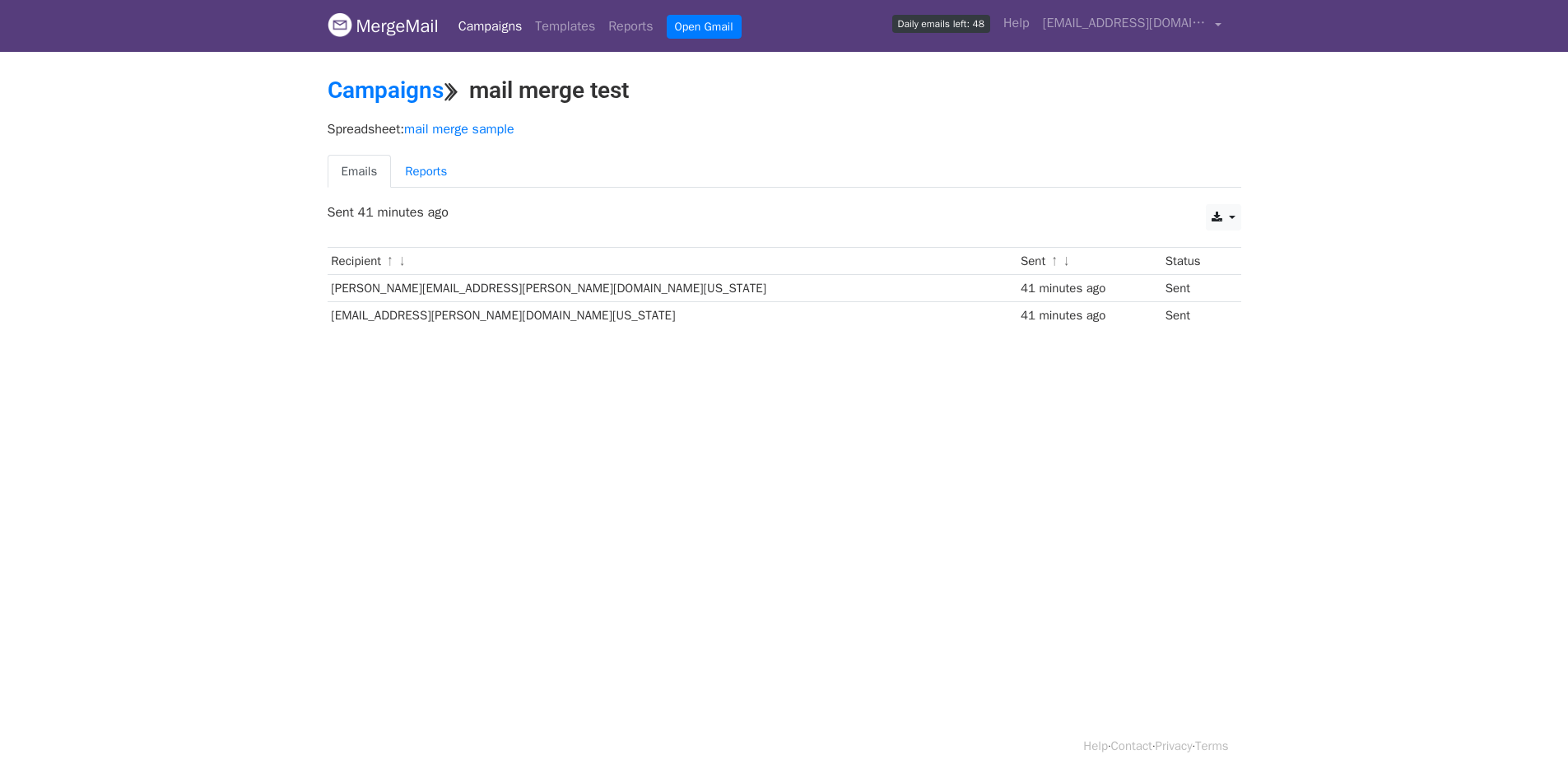 scroll, scrollTop: 0, scrollLeft: 0, axis: both 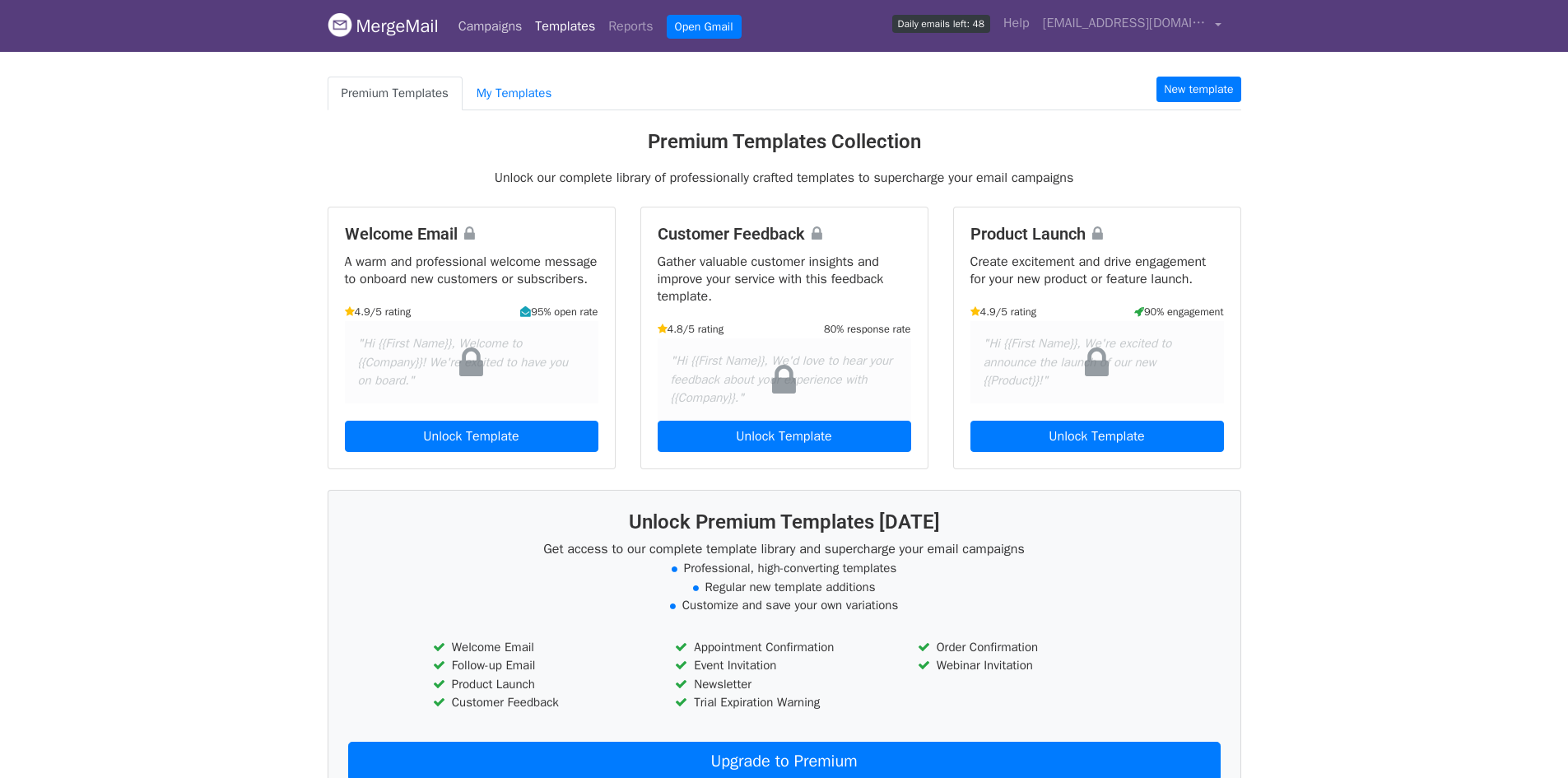 click on "Campaigns" at bounding box center [491, 26] 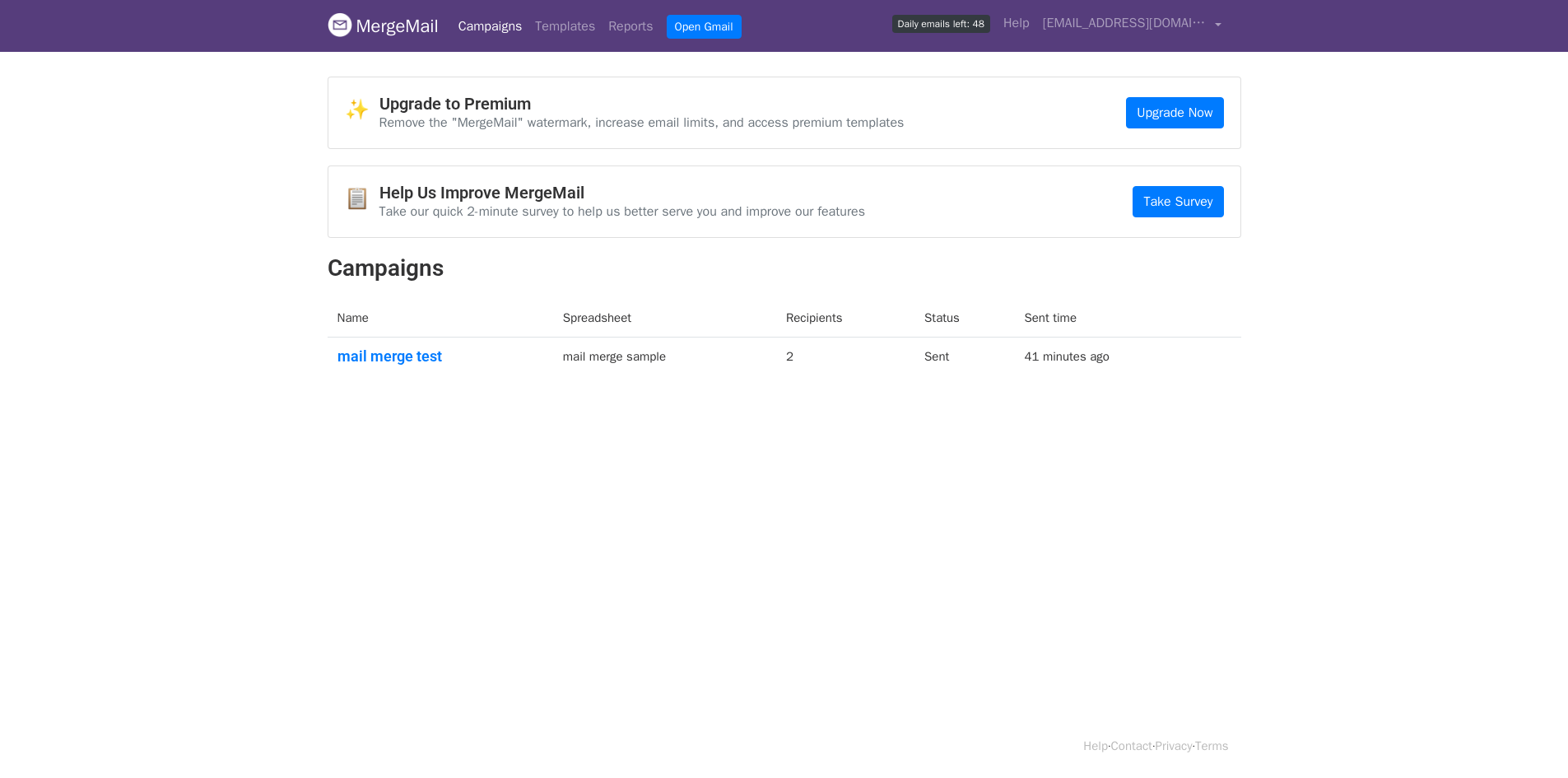 scroll, scrollTop: 0, scrollLeft: 0, axis: both 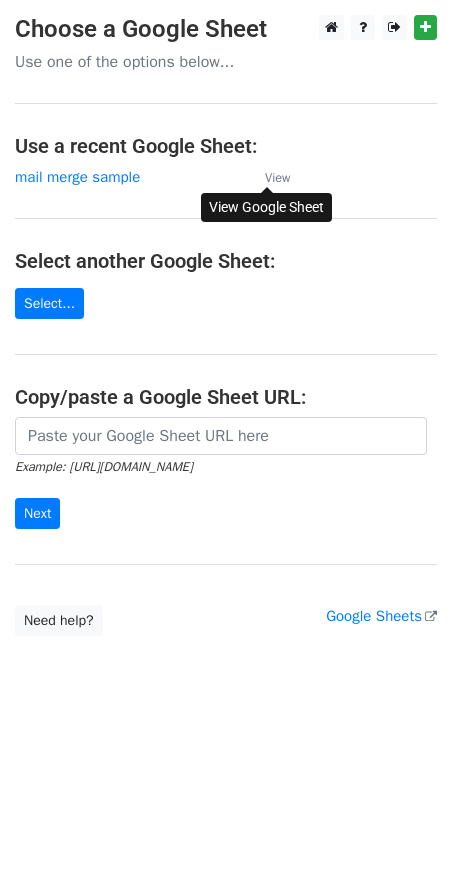 click on "View" at bounding box center (277, 178) 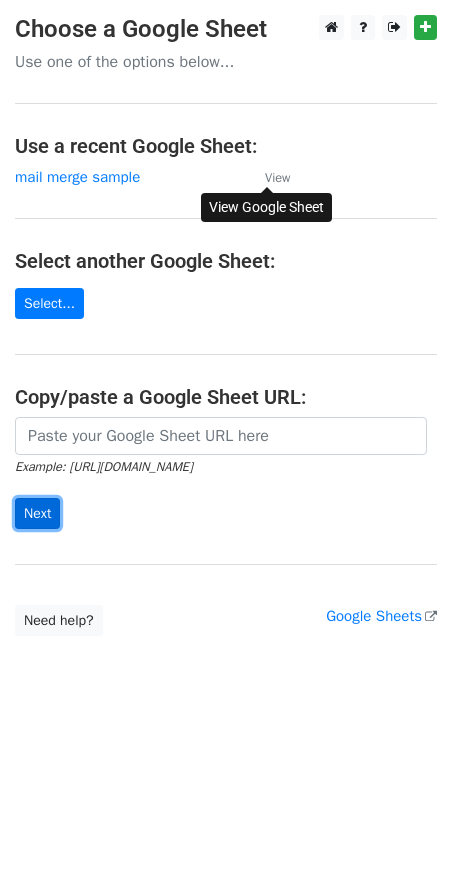 click on "Next" at bounding box center (37, 513) 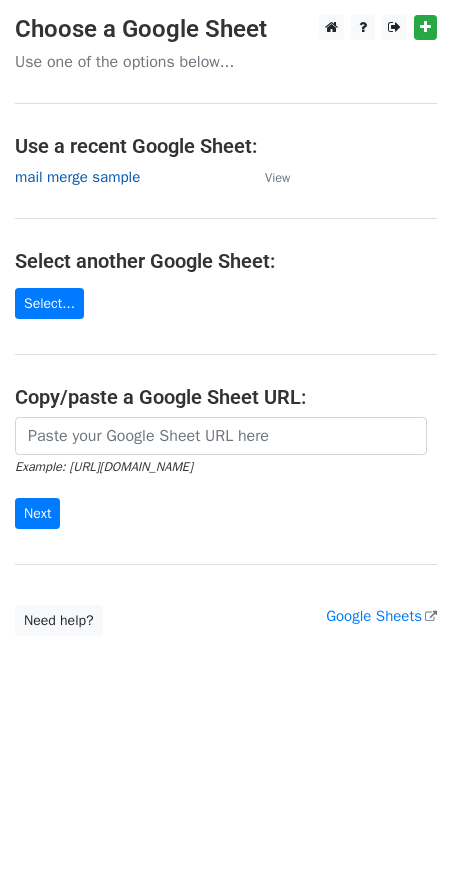 click on "mail merge sample" at bounding box center [77, 177] 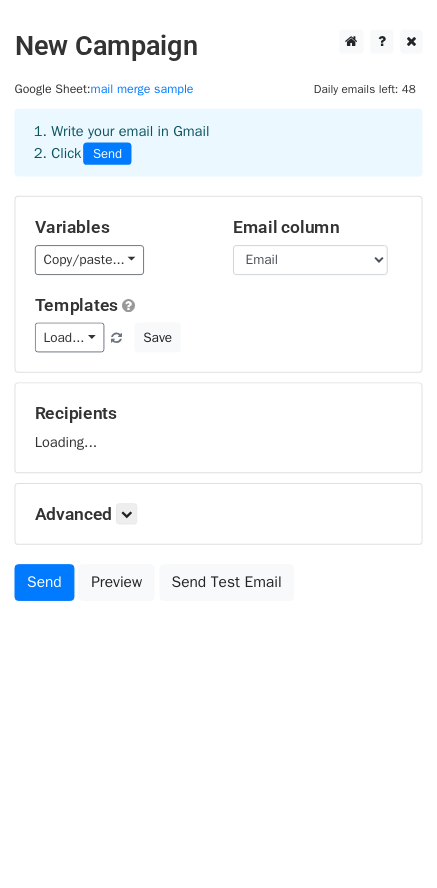 scroll, scrollTop: 0, scrollLeft: 0, axis: both 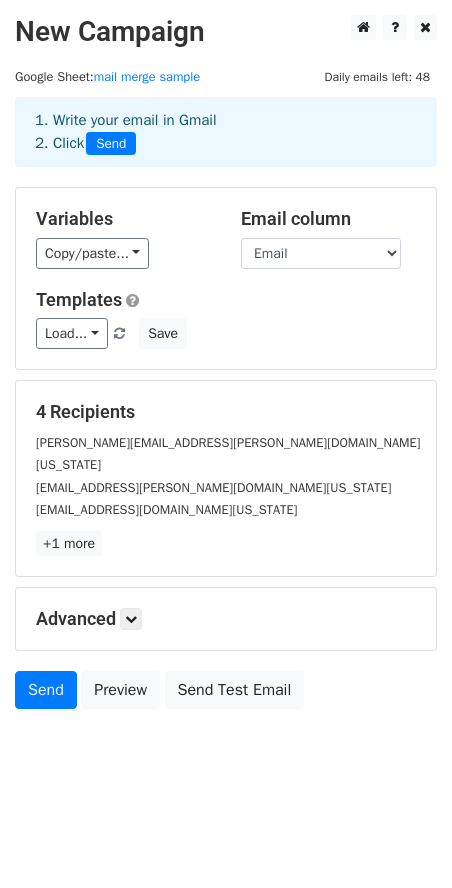 click on "Advanced" at bounding box center [226, 619] 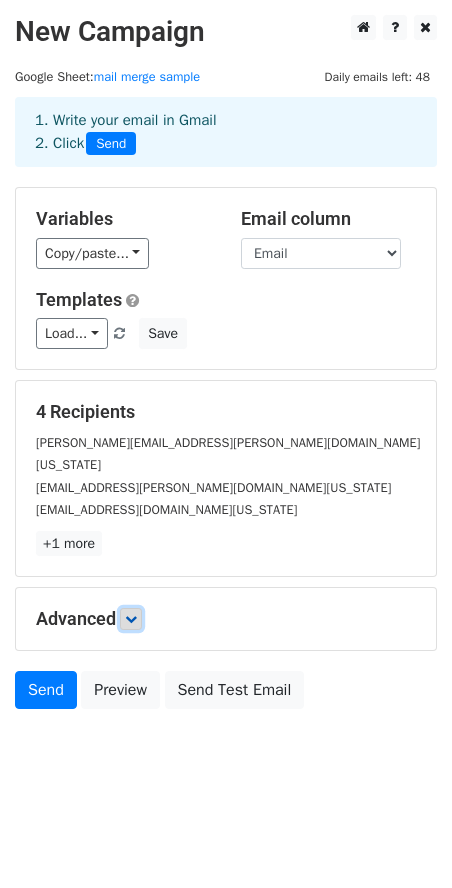 click at bounding box center [131, 619] 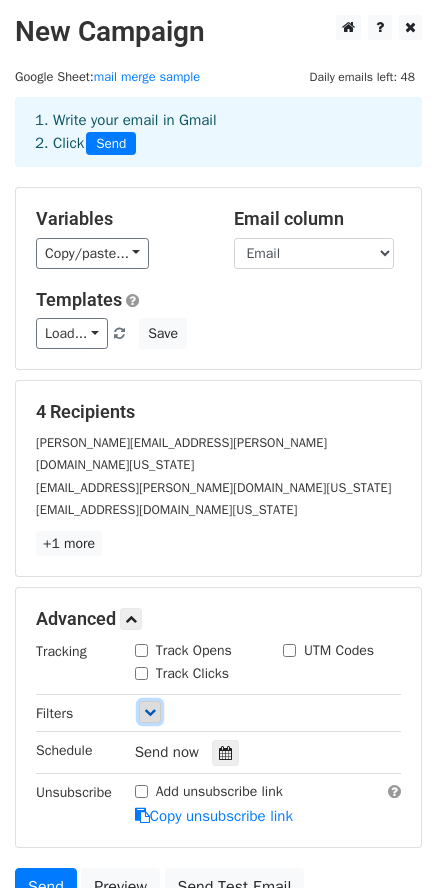 click at bounding box center (150, 712) 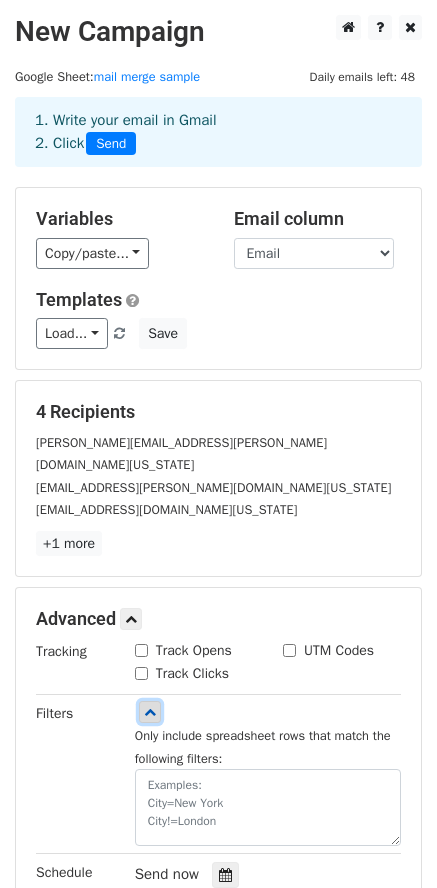 click at bounding box center [150, 712] 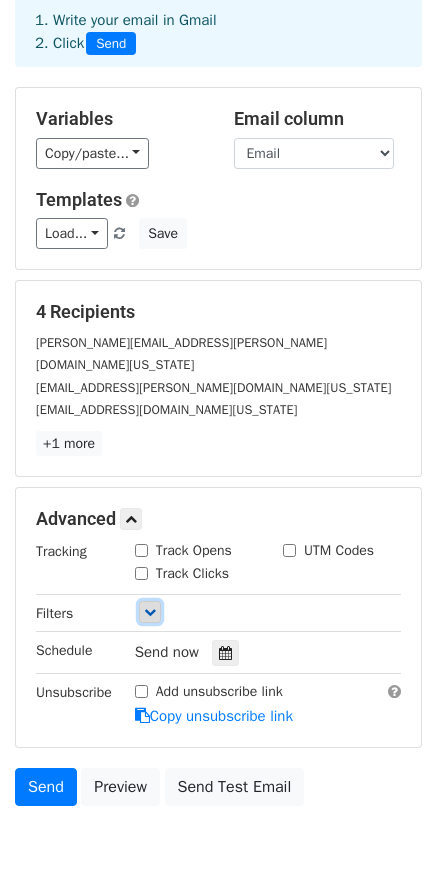 scroll, scrollTop: 164, scrollLeft: 0, axis: vertical 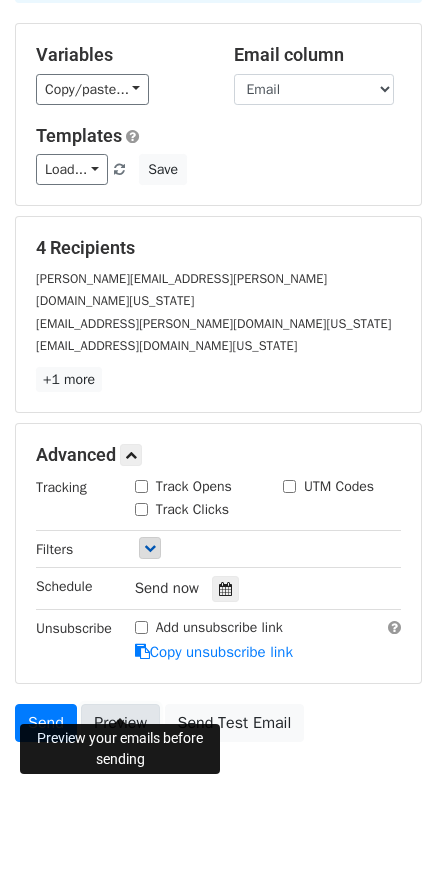 click on "Preview" at bounding box center (120, 723) 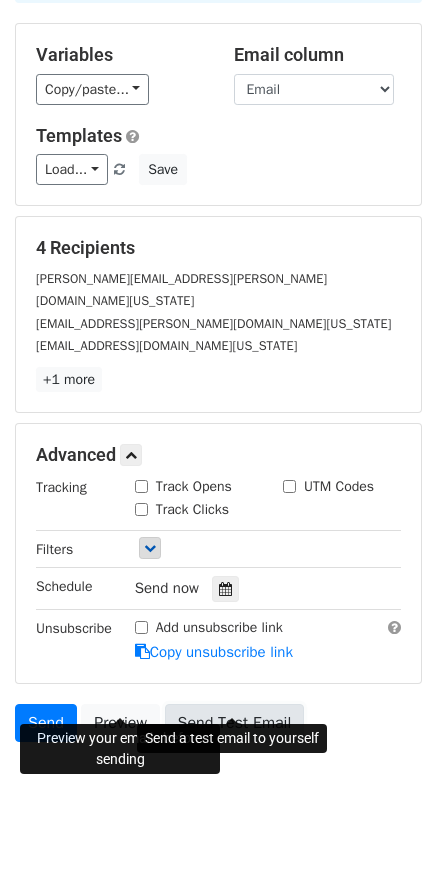 click on "Send Test Email" at bounding box center [235, 723] 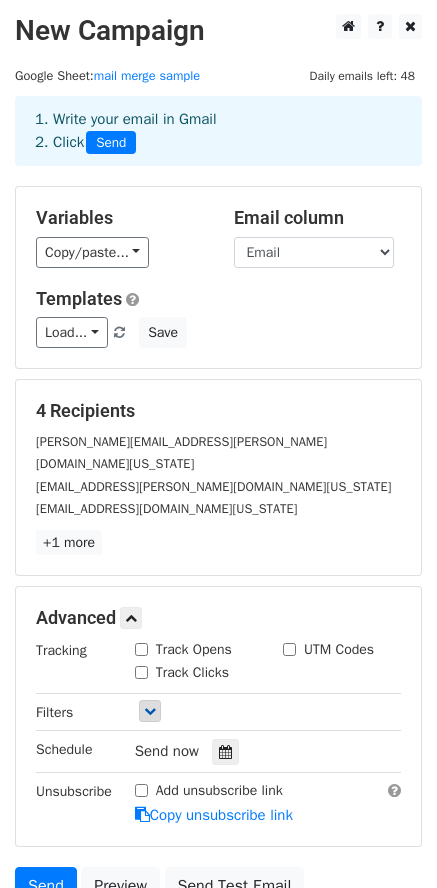 scroll, scrollTop: 0, scrollLeft: 0, axis: both 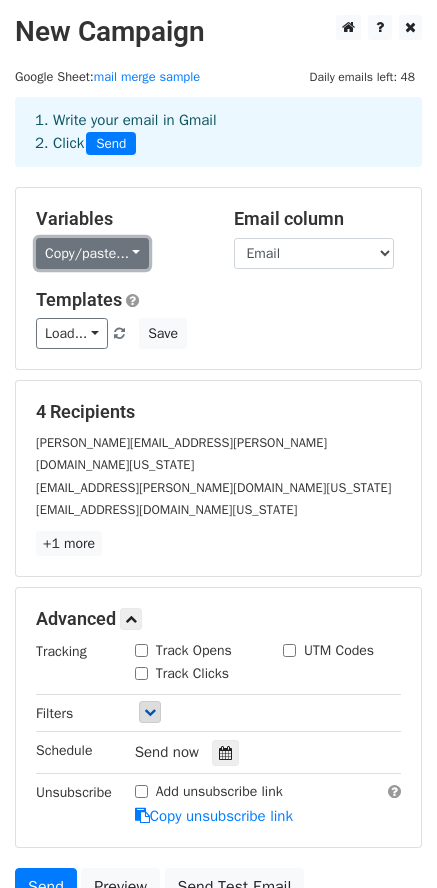 click on "Copy/paste..." at bounding box center (92, 253) 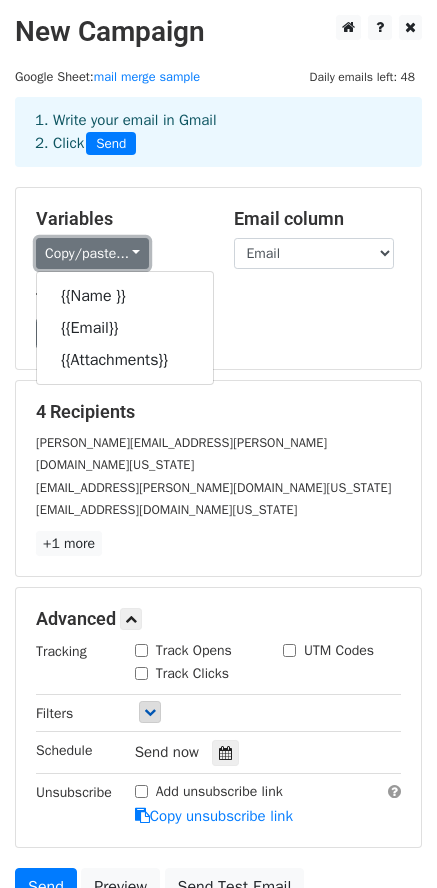 click on "Copy/paste..." at bounding box center (92, 253) 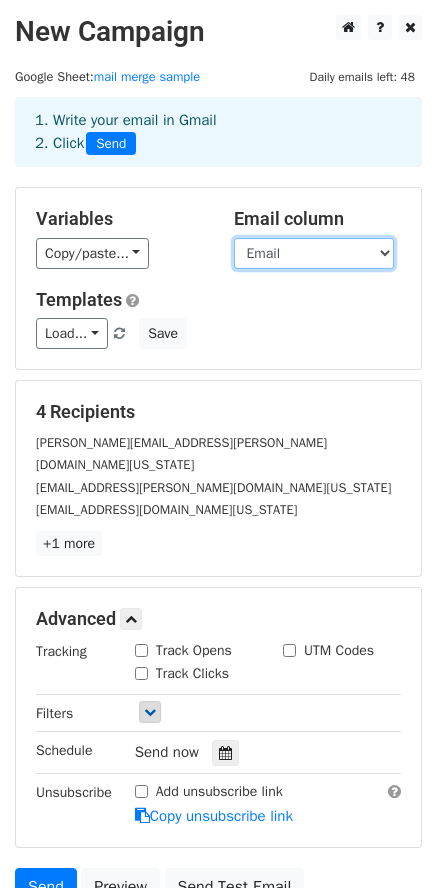 click on "Name
Email
Attachments" at bounding box center [314, 253] 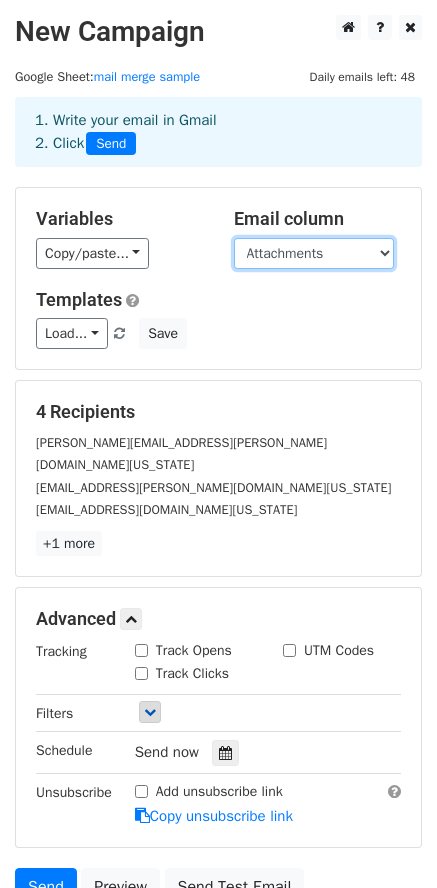 click on "Name
Email
Attachments" at bounding box center (314, 253) 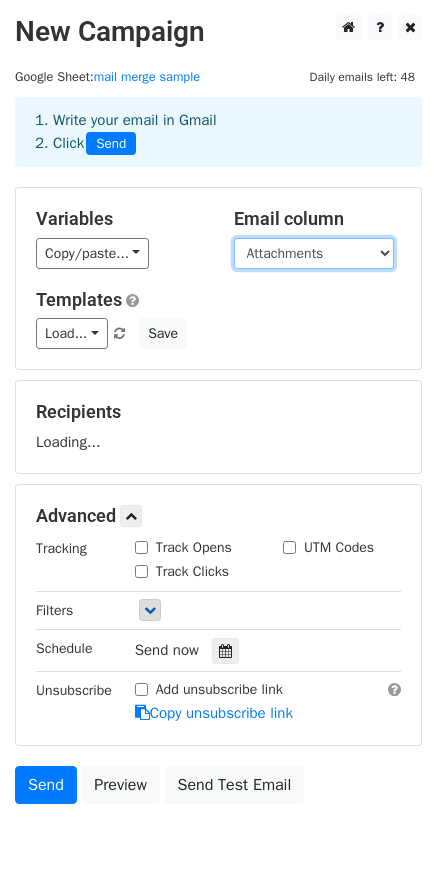 click on "Name
Email
Attachments" at bounding box center [314, 253] 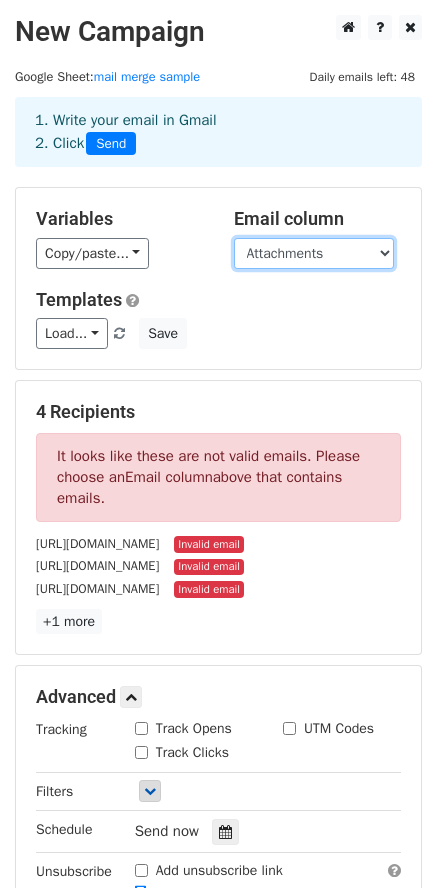 click on "Name
Email
Attachments" at bounding box center [314, 253] 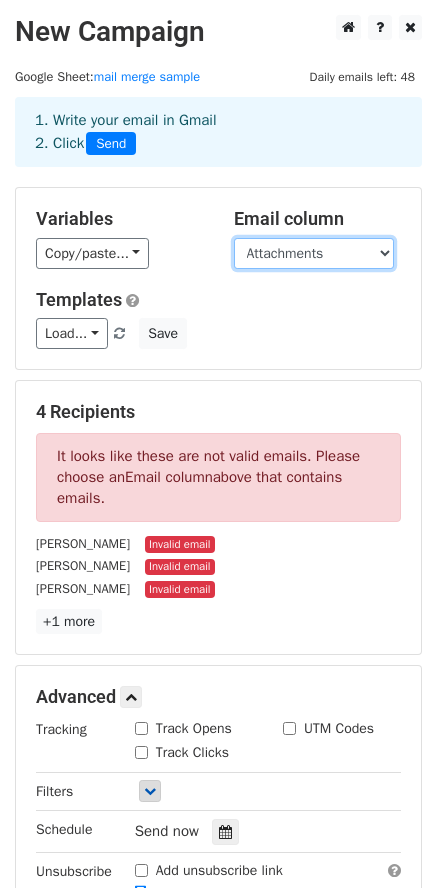 click on "Name
Email
Attachments" at bounding box center [314, 253] 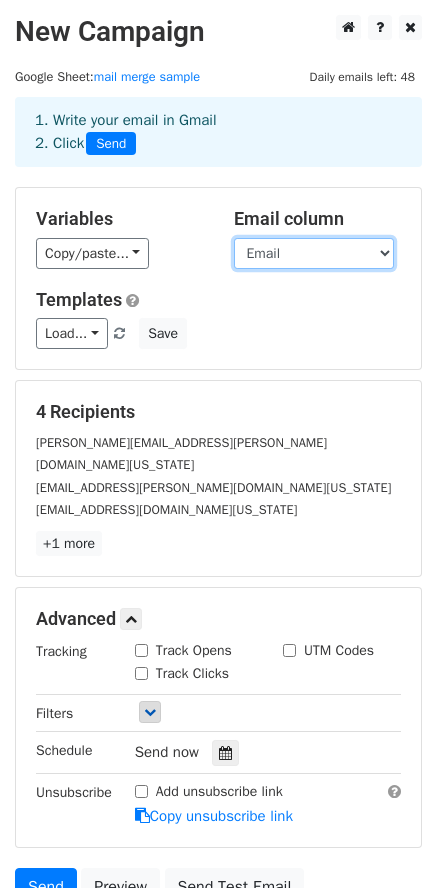 click on "Name
Email
Attachments" at bounding box center [314, 253] 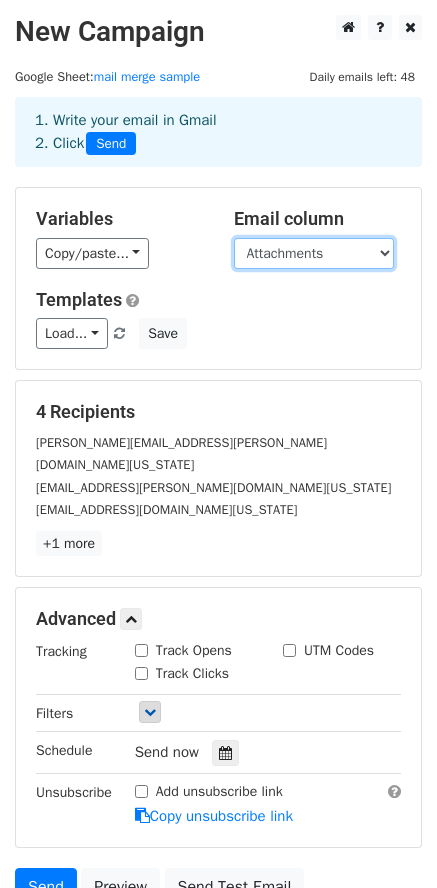 click on "Name
Email
Attachments" at bounding box center [314, 253] 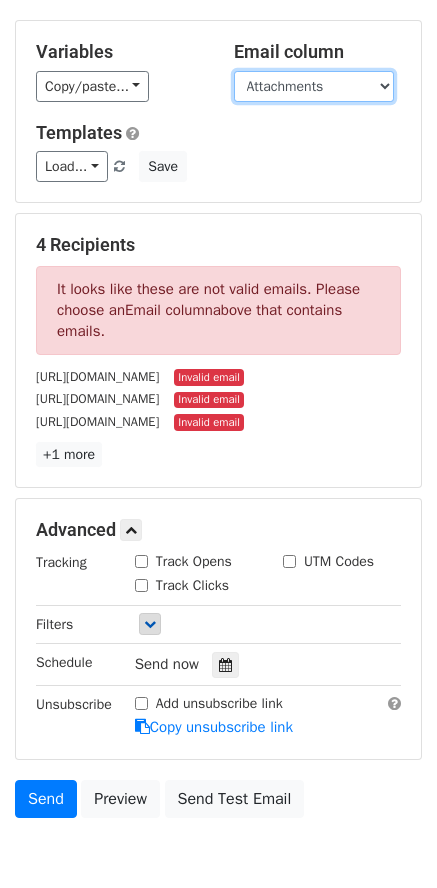 scroll, scrollTop: 0, scrollLeft: 0, axis: both 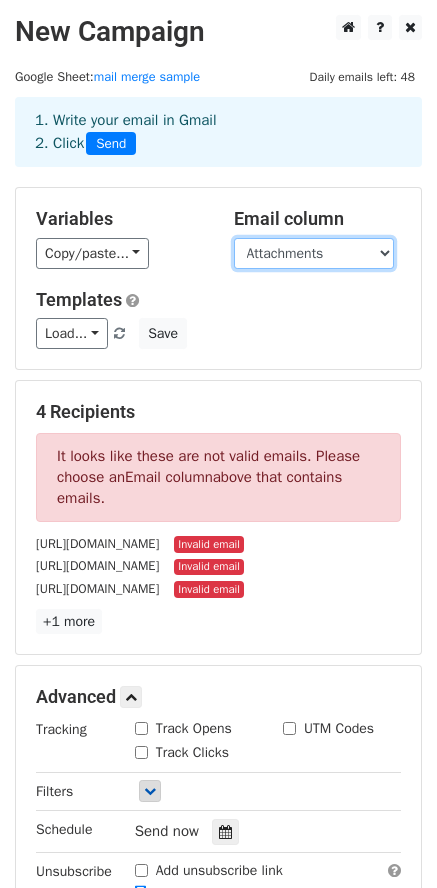 click on "Name
Email
Attachments" at bounding box center (314, 253) 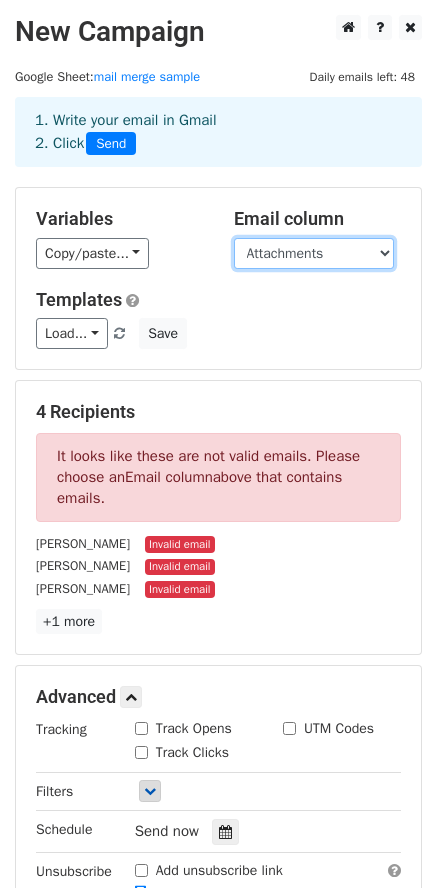 click on "Name
Email
Attachments" at bounding box center (314, 253) 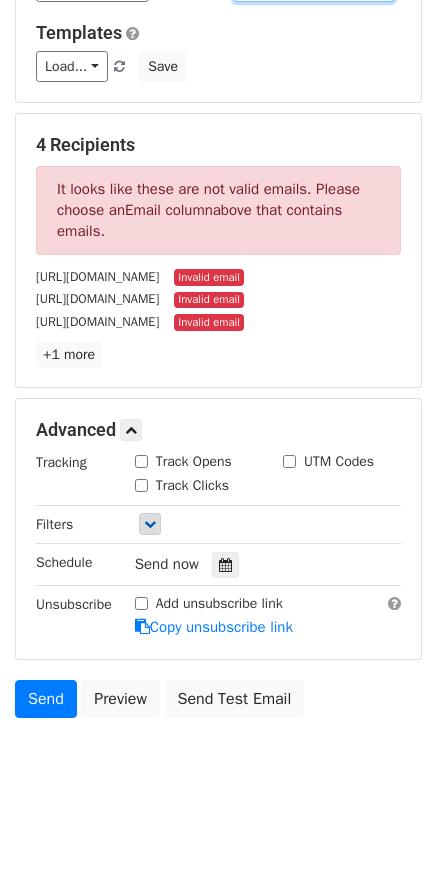 scroll, scrollTop: 333, scrollLeft: 0, axis: vertical 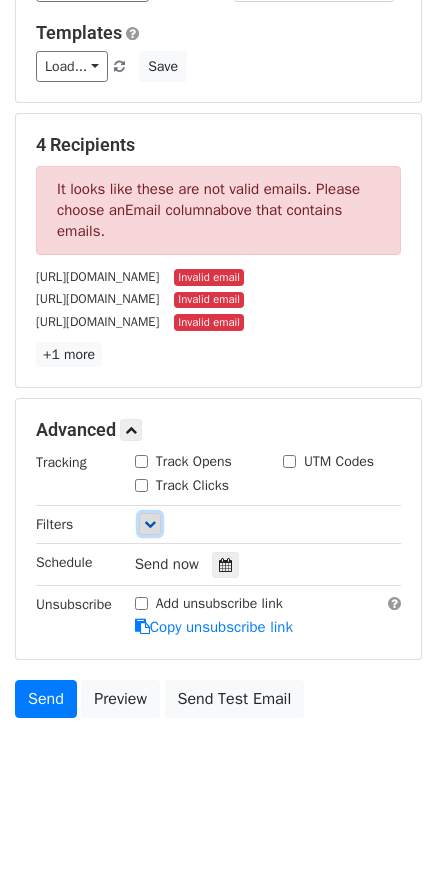 click at bounding box center [150, 524] 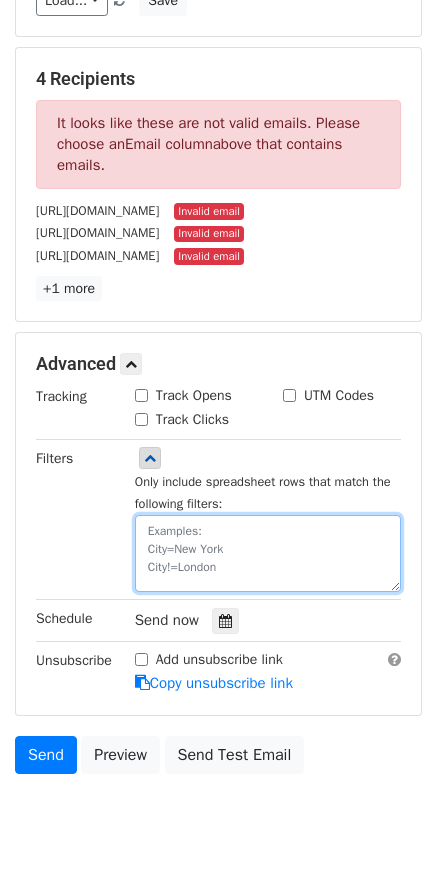 click at bounding box center [268, 553] 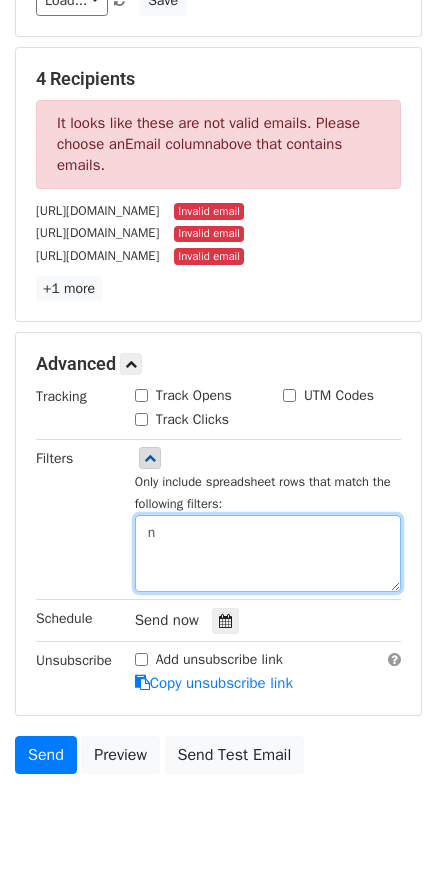 type 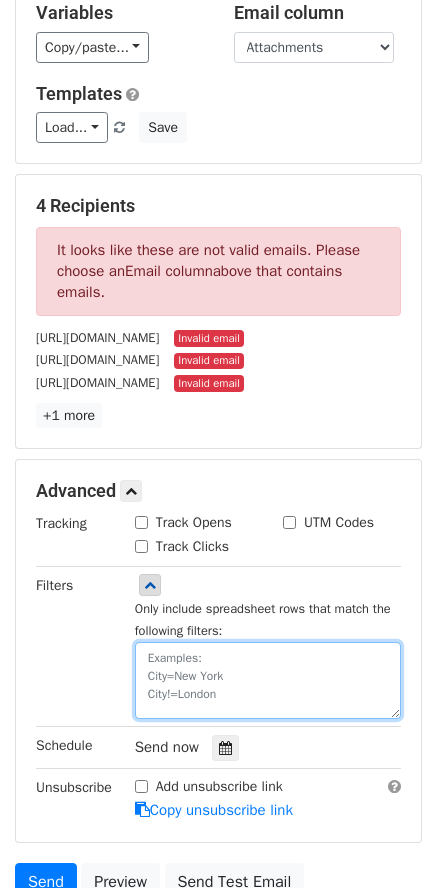 scroll, scrollTop: 333, scrollLeft: 0, axis: vertical 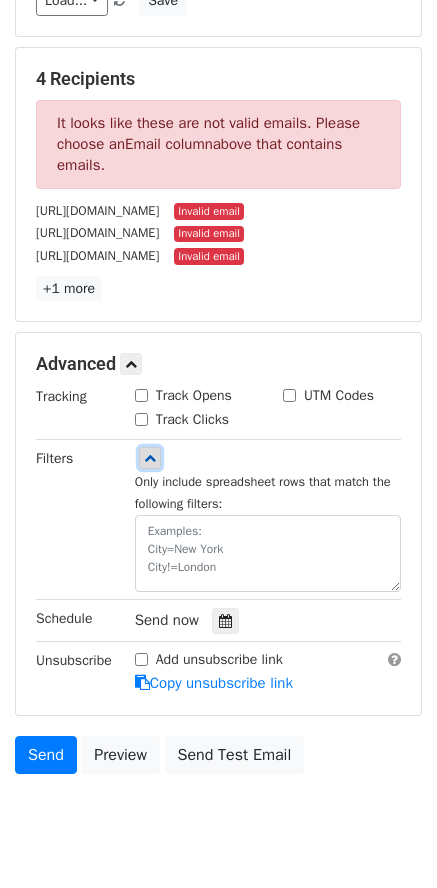 click at bounding box center [150, 458] 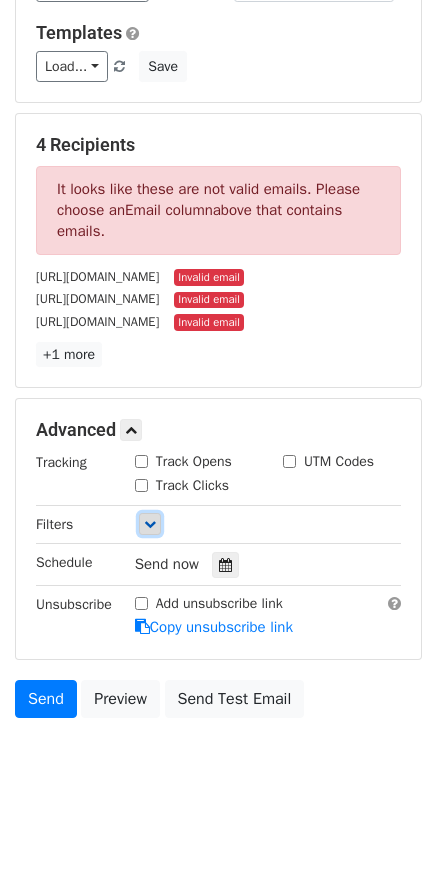 click at bounding box center (150, 524) 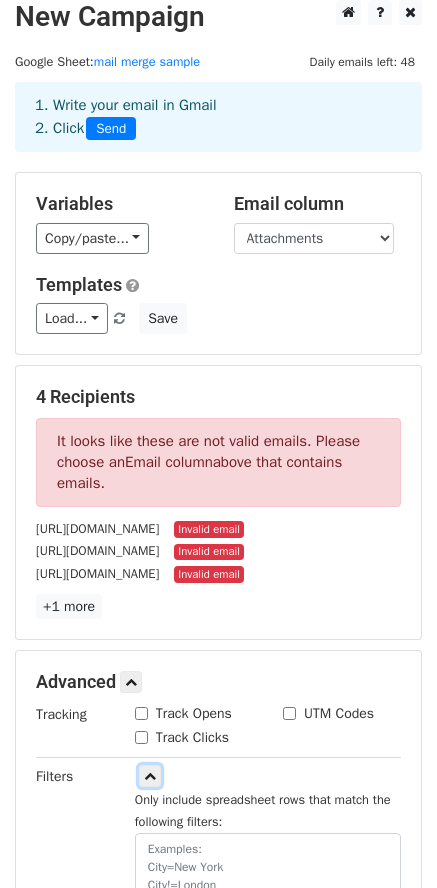 scroll, scrollTop: 0, scrollLeft: 0, axis: both 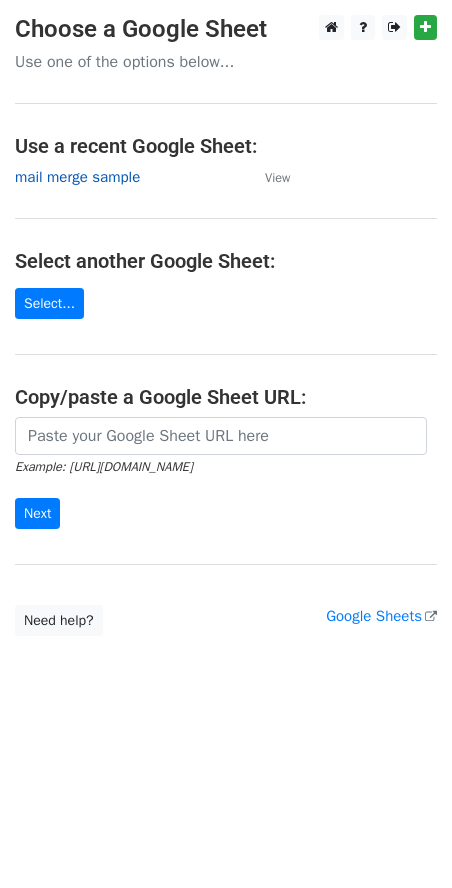 click on "mail merge sample" at bounding box center [77, 177] 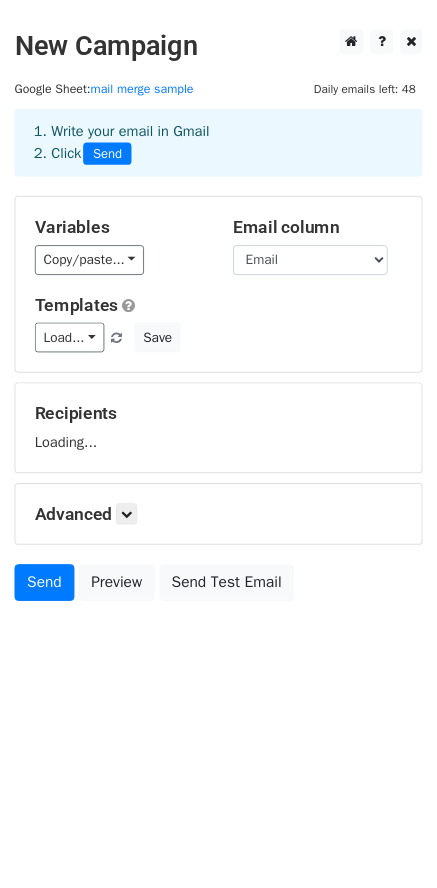 scroll, scrollTop: 0, scrollLeft: 0, axis: both 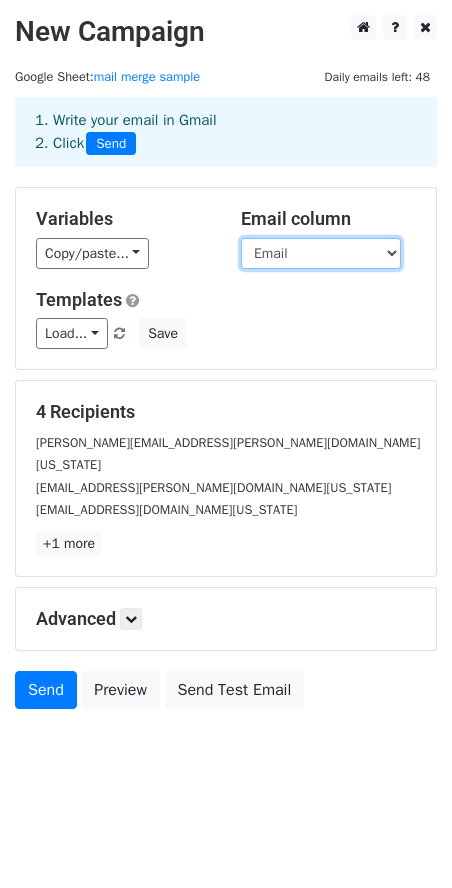 click on "Name
Email
Attachments" at bounding box center [321, 253] 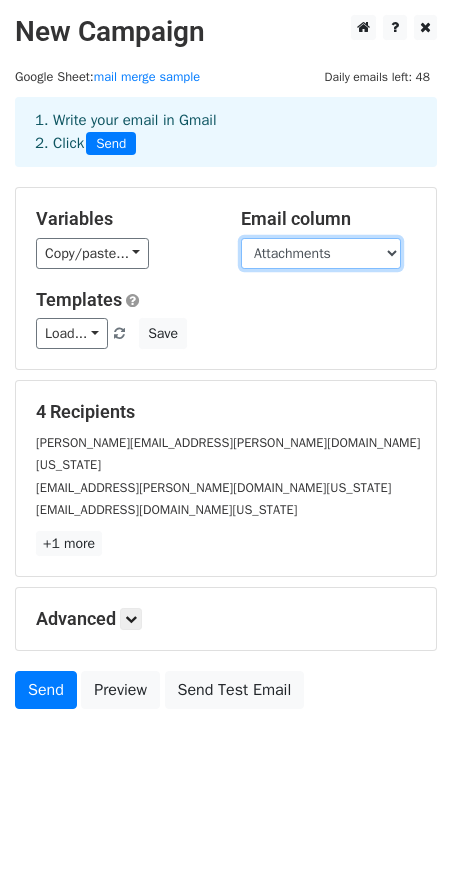 click on "Name
Email
Attachments" at bounding box center [321, 253] 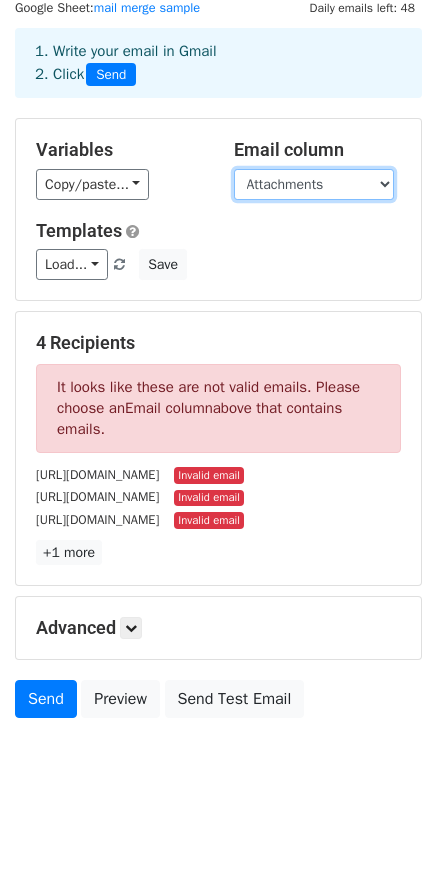 scroll, scrollTop: 137, scrollLeft: 0, axis: vertical 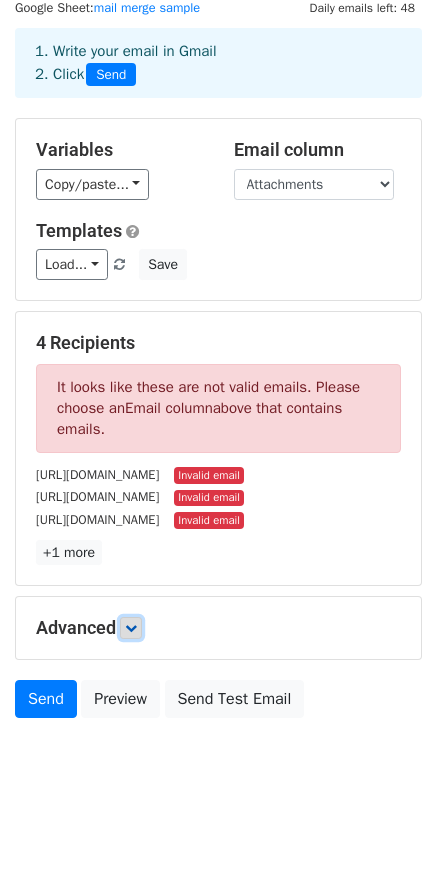 click at bounding box center (131, 628) 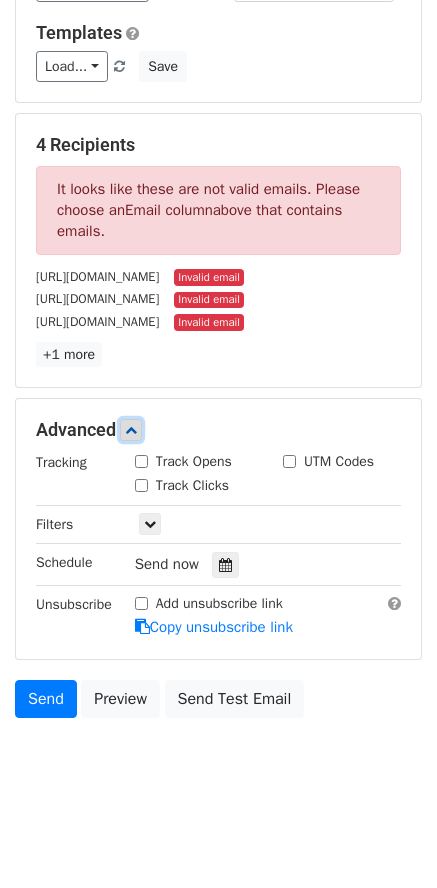 scroll, scrollTop: 333, scrollLeft: 0, axis: vertical 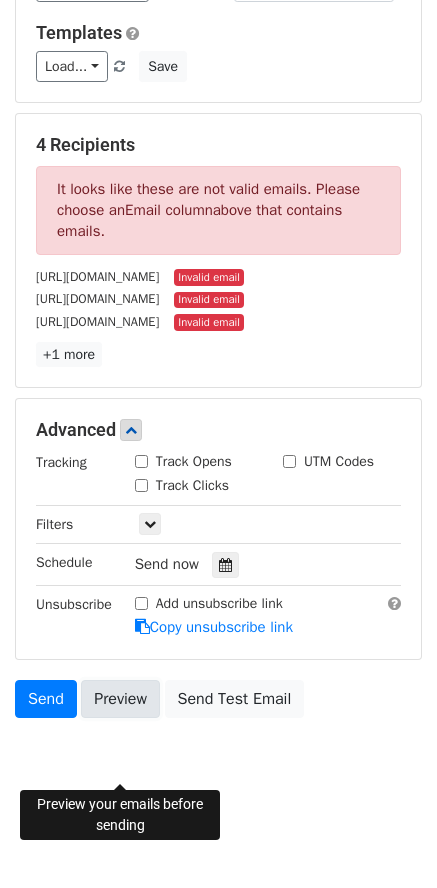 click on "Preview" at bounding box center [120, 699] 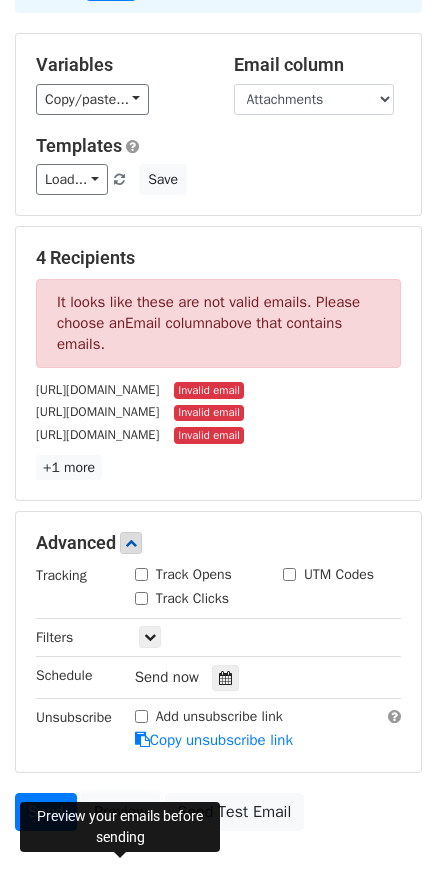 scroll, scrollTop: 133, scrollLeft: 0, axis: vertical 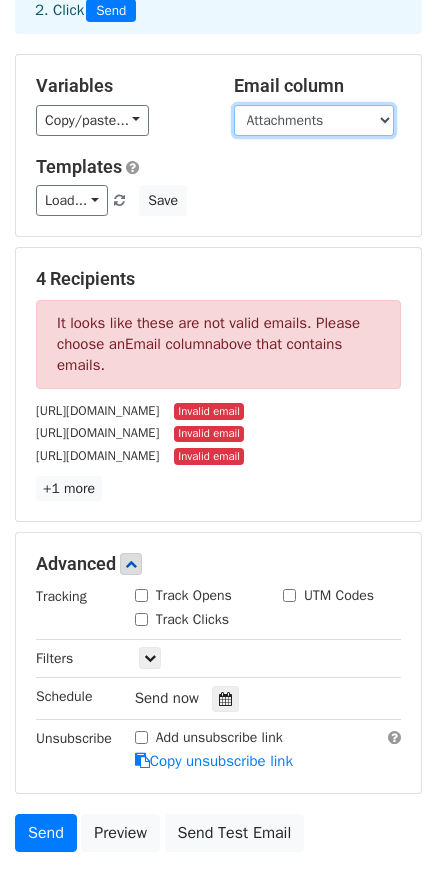 click on "Name
Email
Attachments" at bounding box center [314, 120] 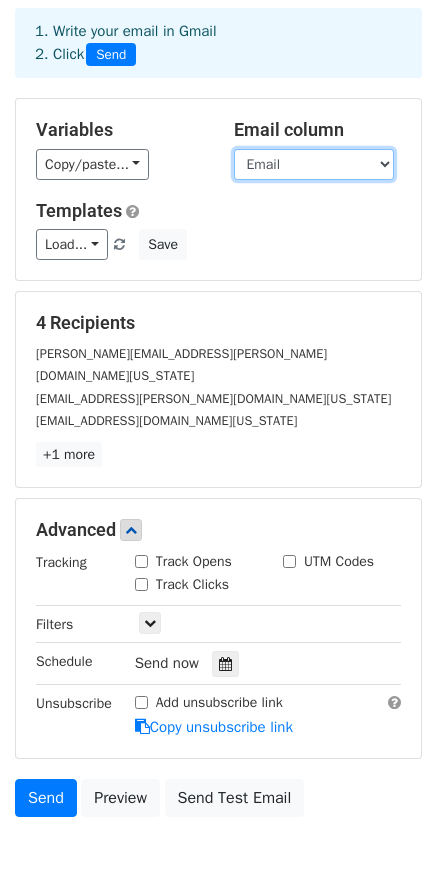 scroll, scrollTop: 0, scrollLeft: 0, axis: both 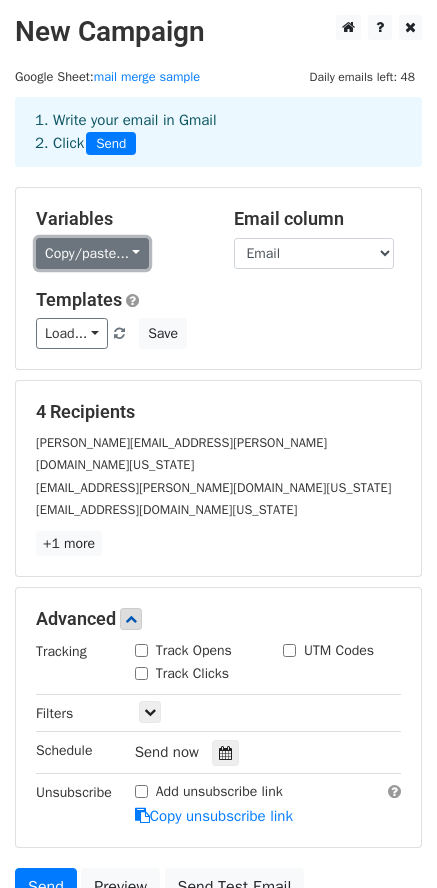click on "Copy/paste..." at bounding box center (92, 253) 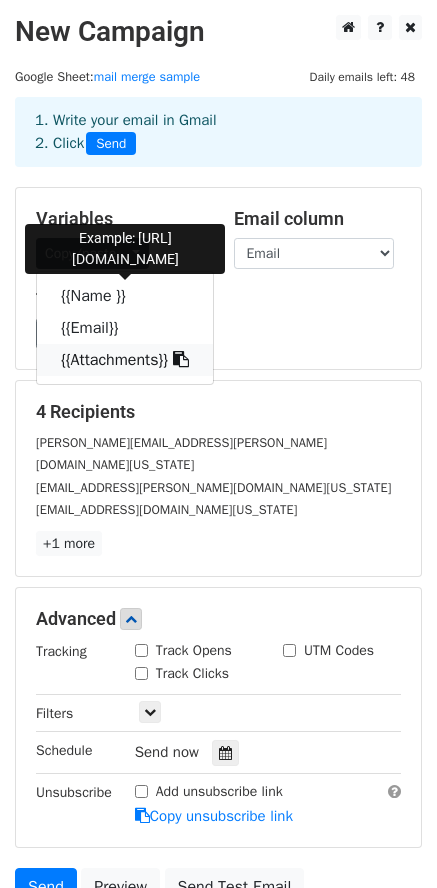 click at bounding box center (181, 359) 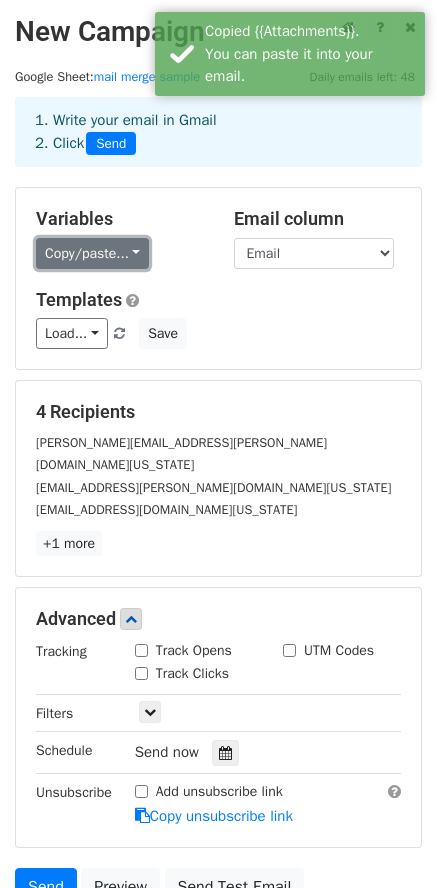click on "Copy/paste..." at bounding box center (92, 253) 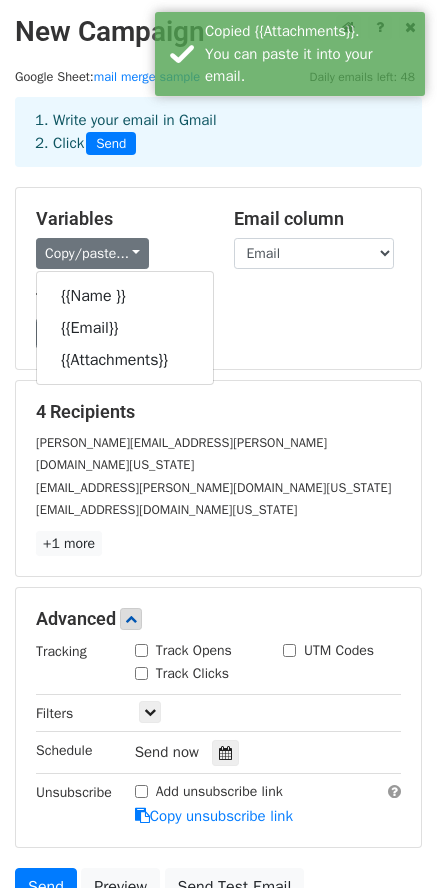 click on "Load...
No templates saved
Save" at bounding box center [218, 333] 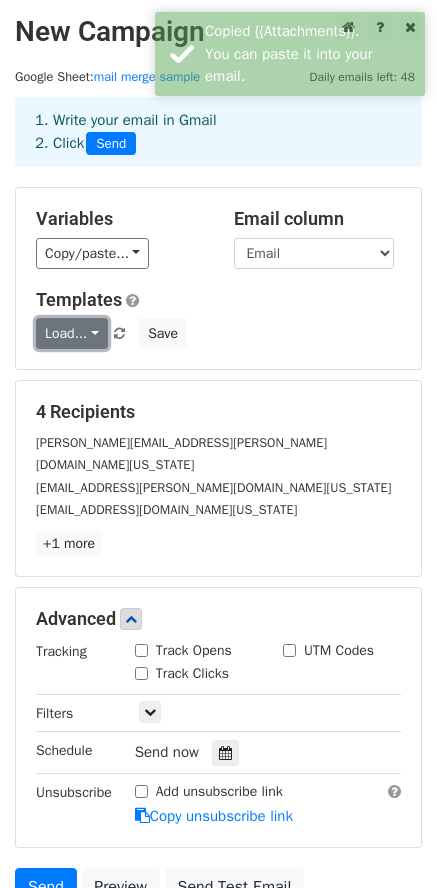 click on "Load..." at bounding box center [72, 333] 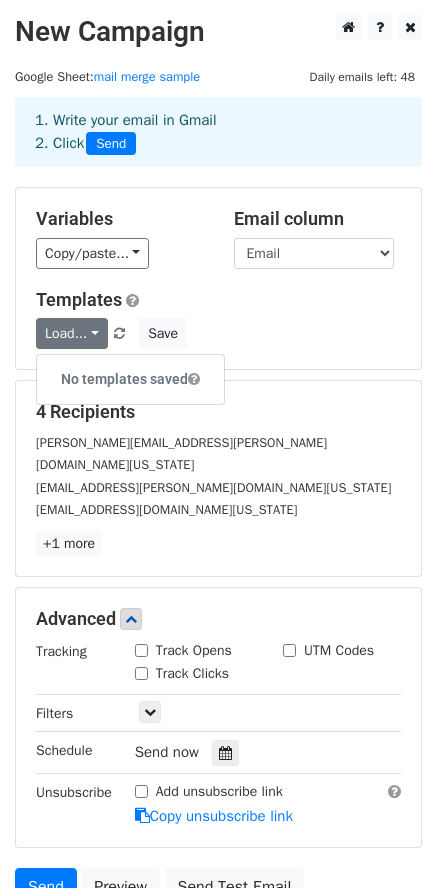 click on "Templates" at bounding box center (218, 300) 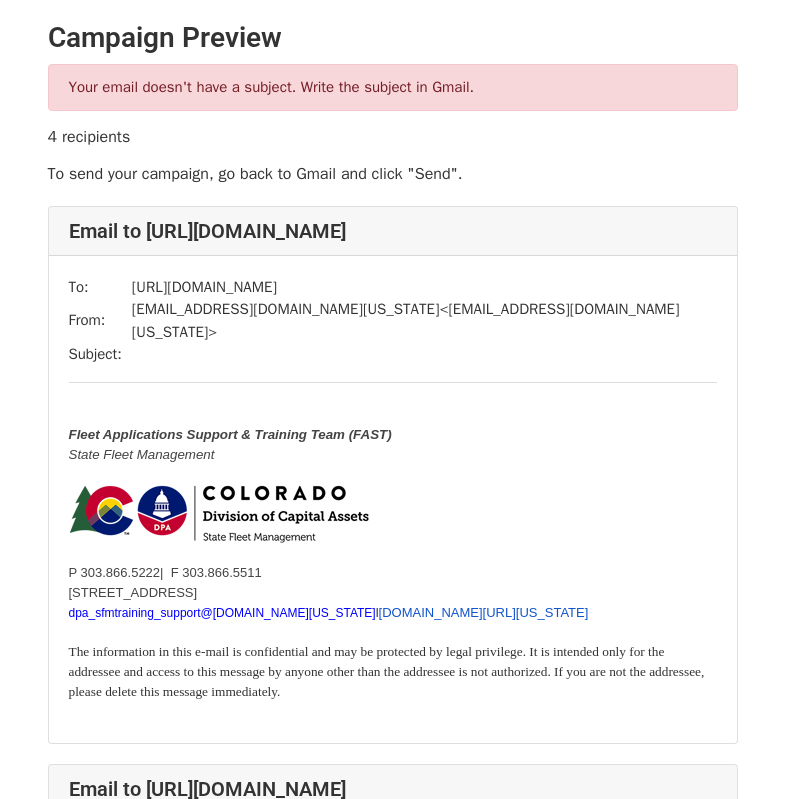 scroll, scrollTop: 0, scrollLeft: 0, axis: both 